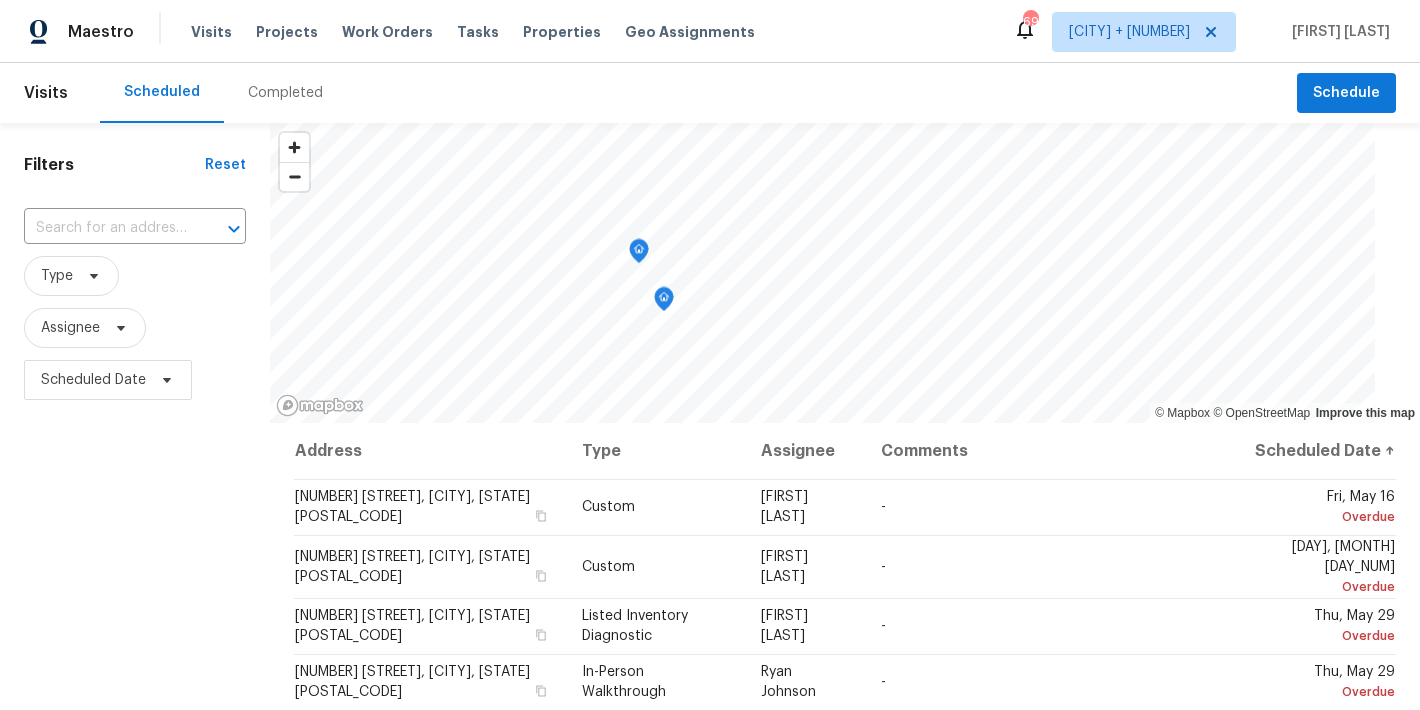scroll, scrollTop: 0, scrollLeft: 0, axis: both 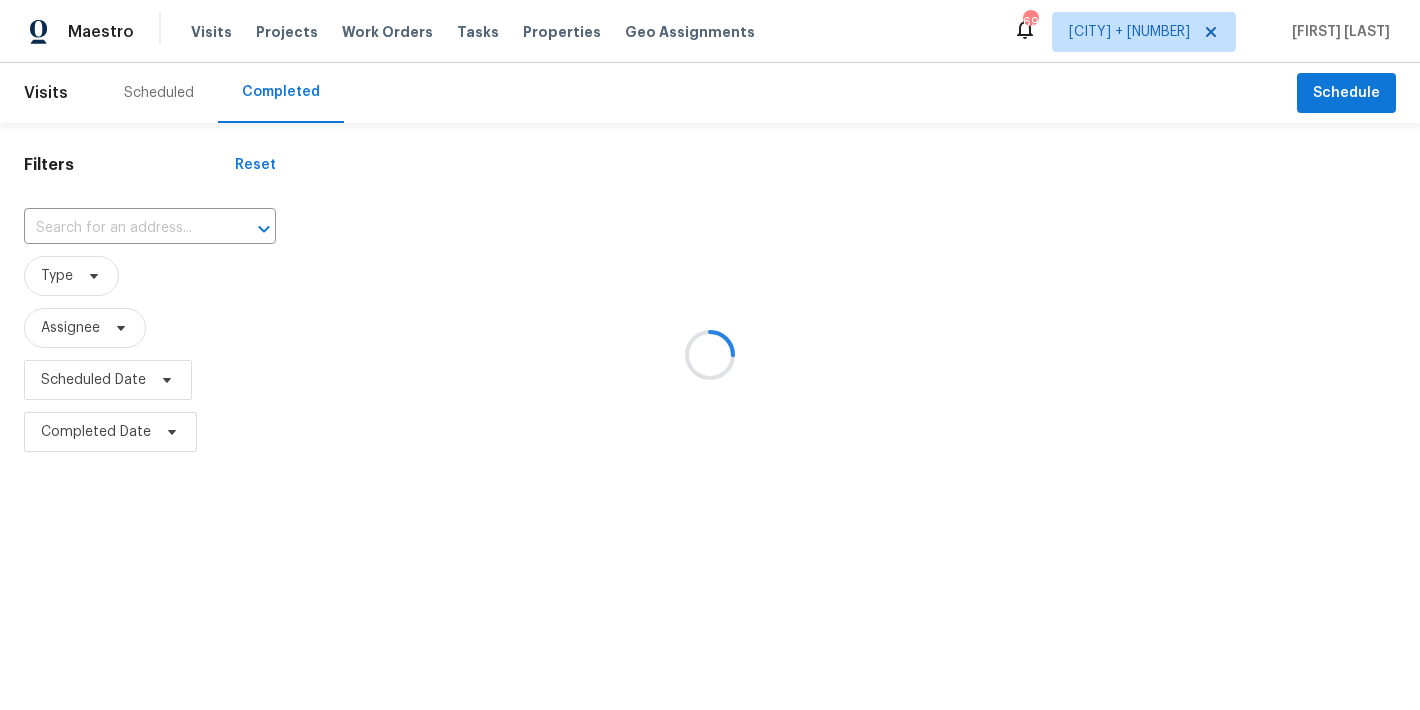 click at bounding box center [710, 355] 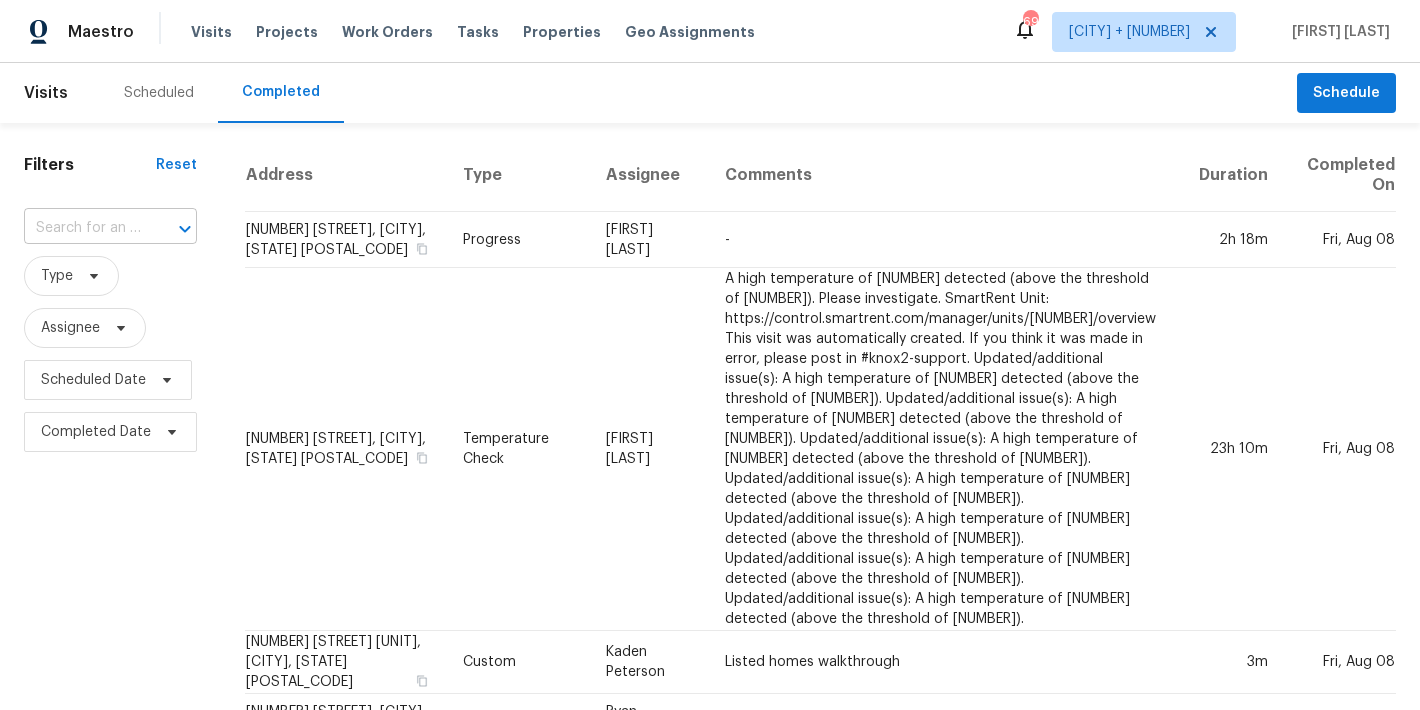 click at bounding box center (82, 228) 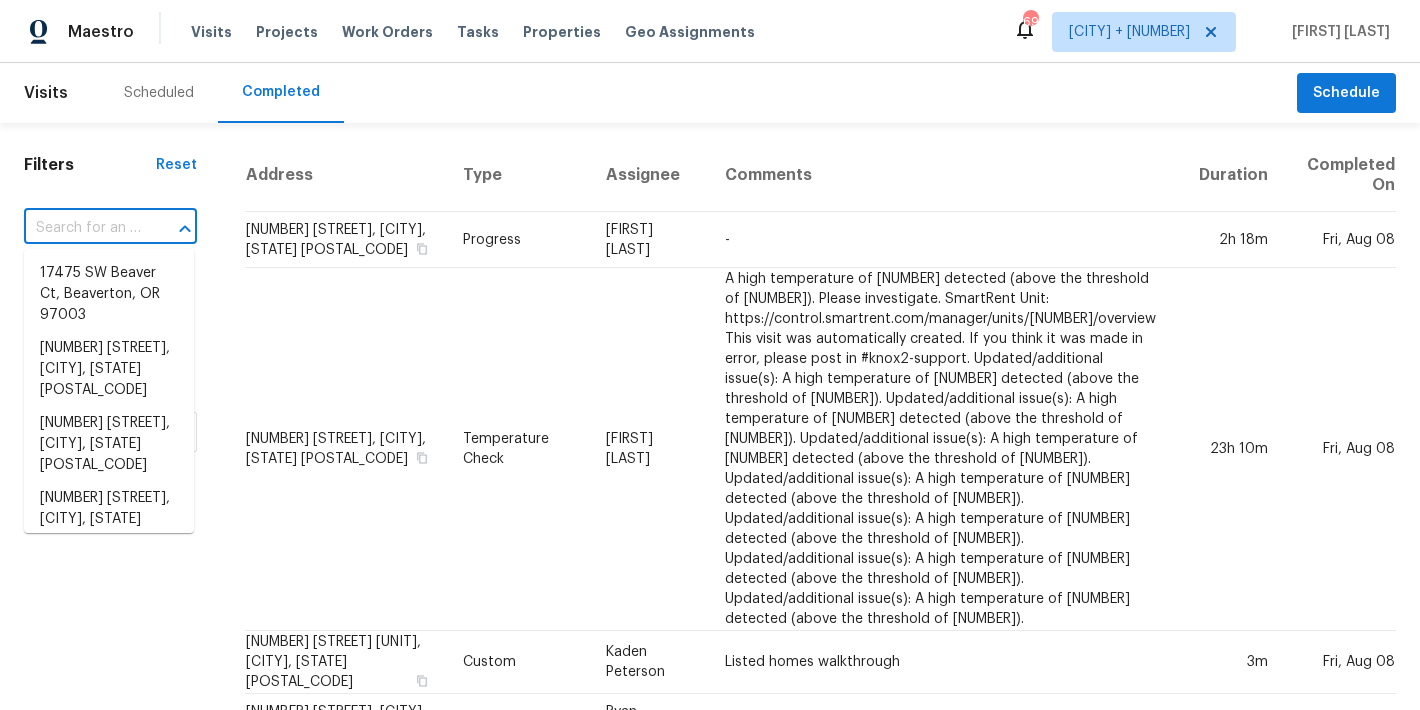 paste on "[NUMBER] [STREET] [CITY], [STATE] [POSTAL_CODE]" 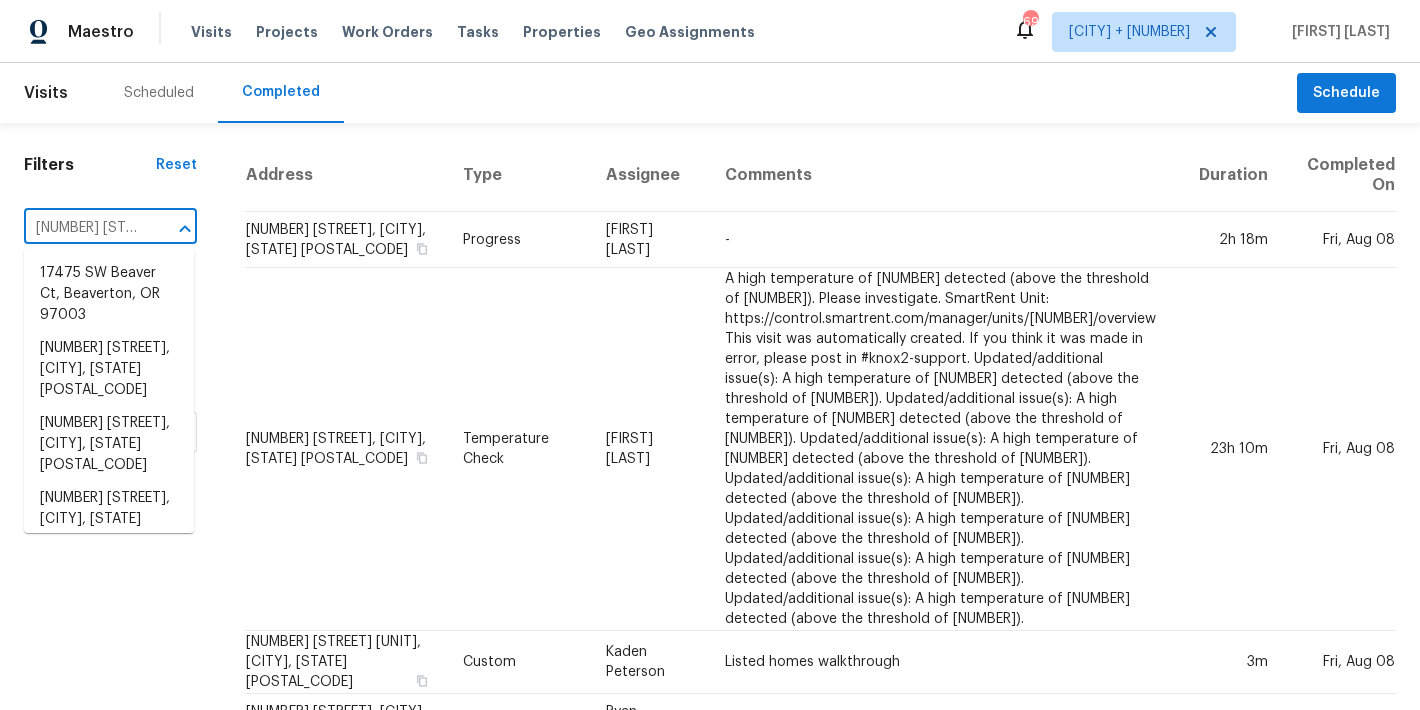 scroll, scrollTop: 0, scrollLeft: 168, axis: horizontal 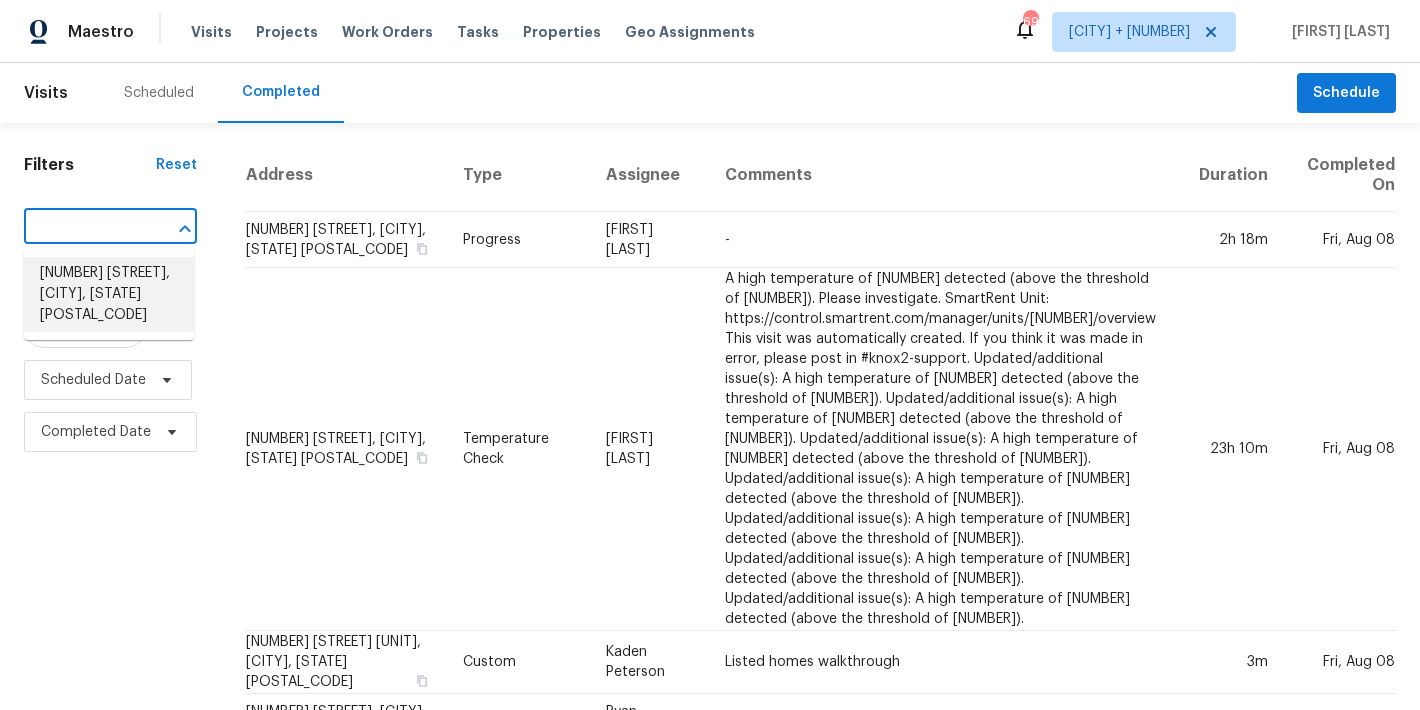 click on "[NUMBER] [STREET], [CITY], [STATE] [POSTAL_CODE]" at bounding box center [109, 294] 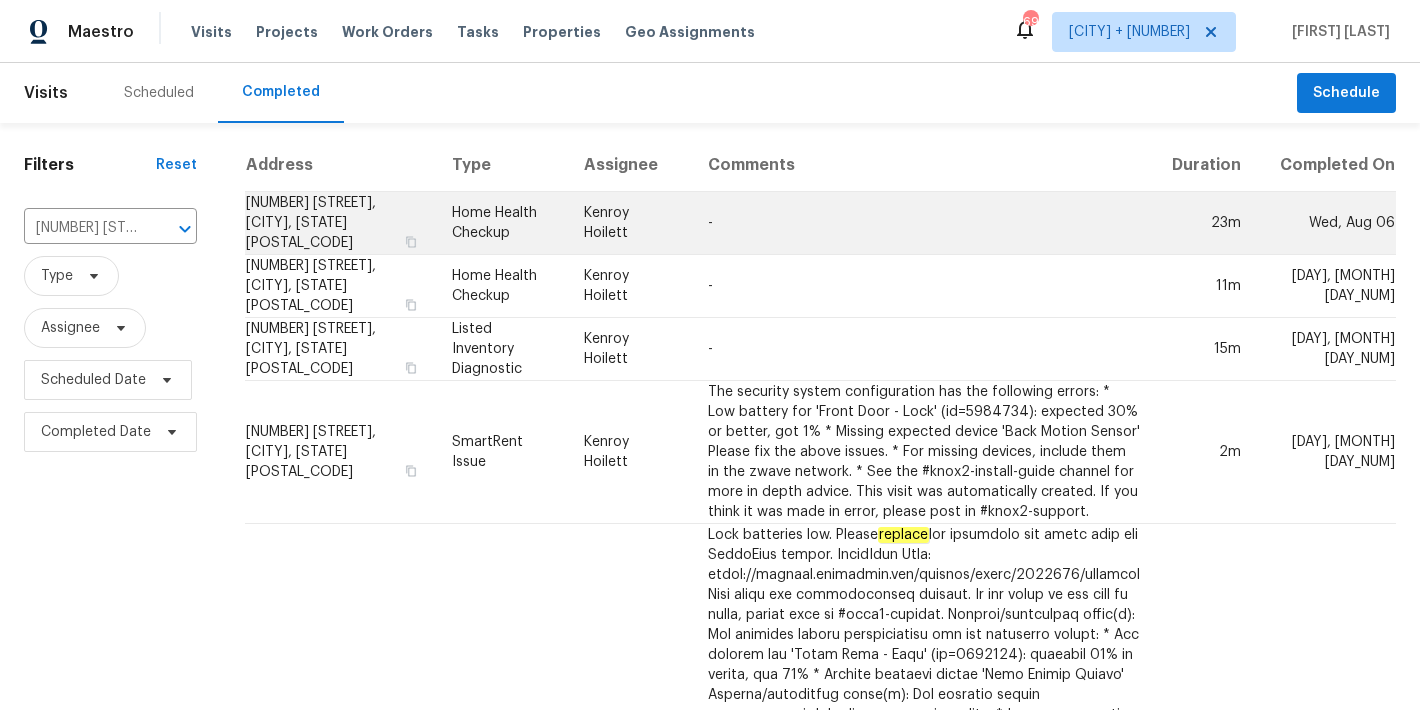click on "[NUMBER] [STREET], [CITY], [STATE] [POSTAL_CODE]" at bounding box center [340, 223] 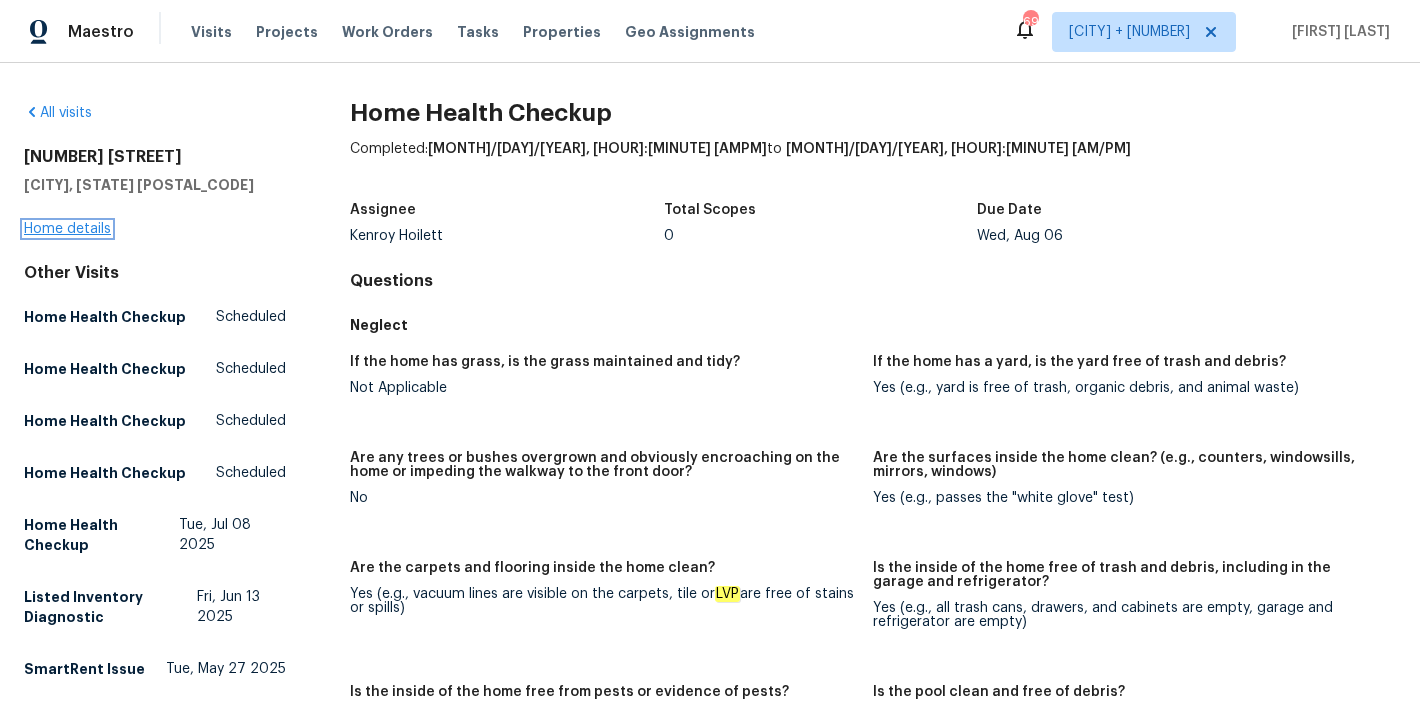 click on "Home details" at bounding box center [67, 229] 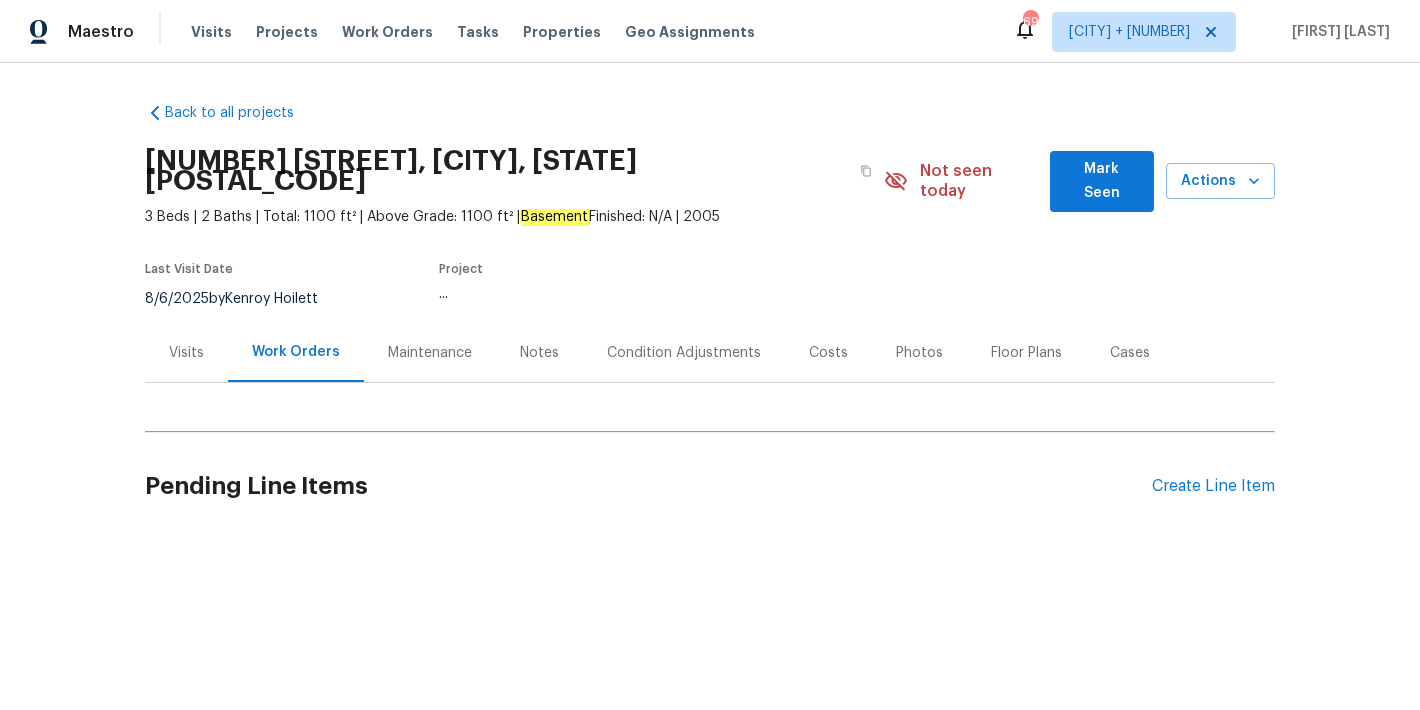 click on "Mark Seen" at bounding box center [1102, 181] 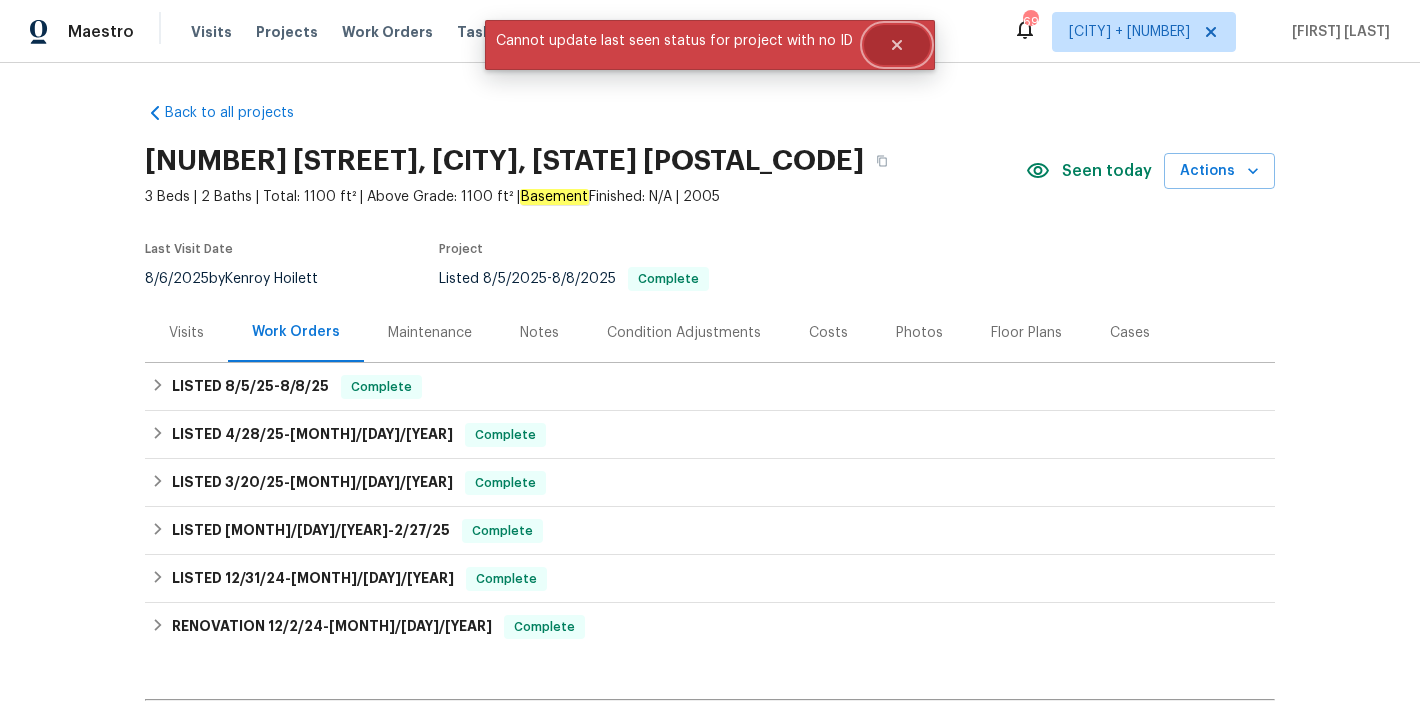 click at bounding box center (897, 45) 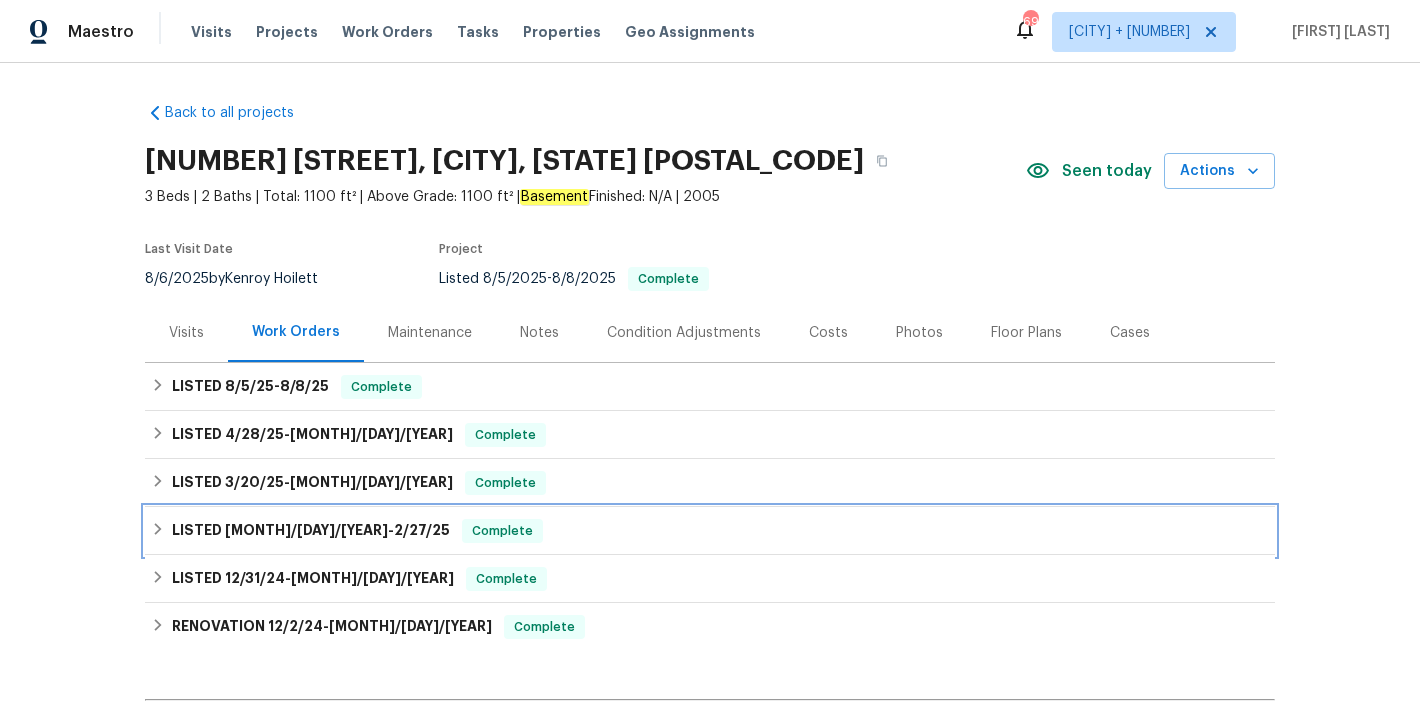 click on "2/27/25" at bounding box center [422, 530] 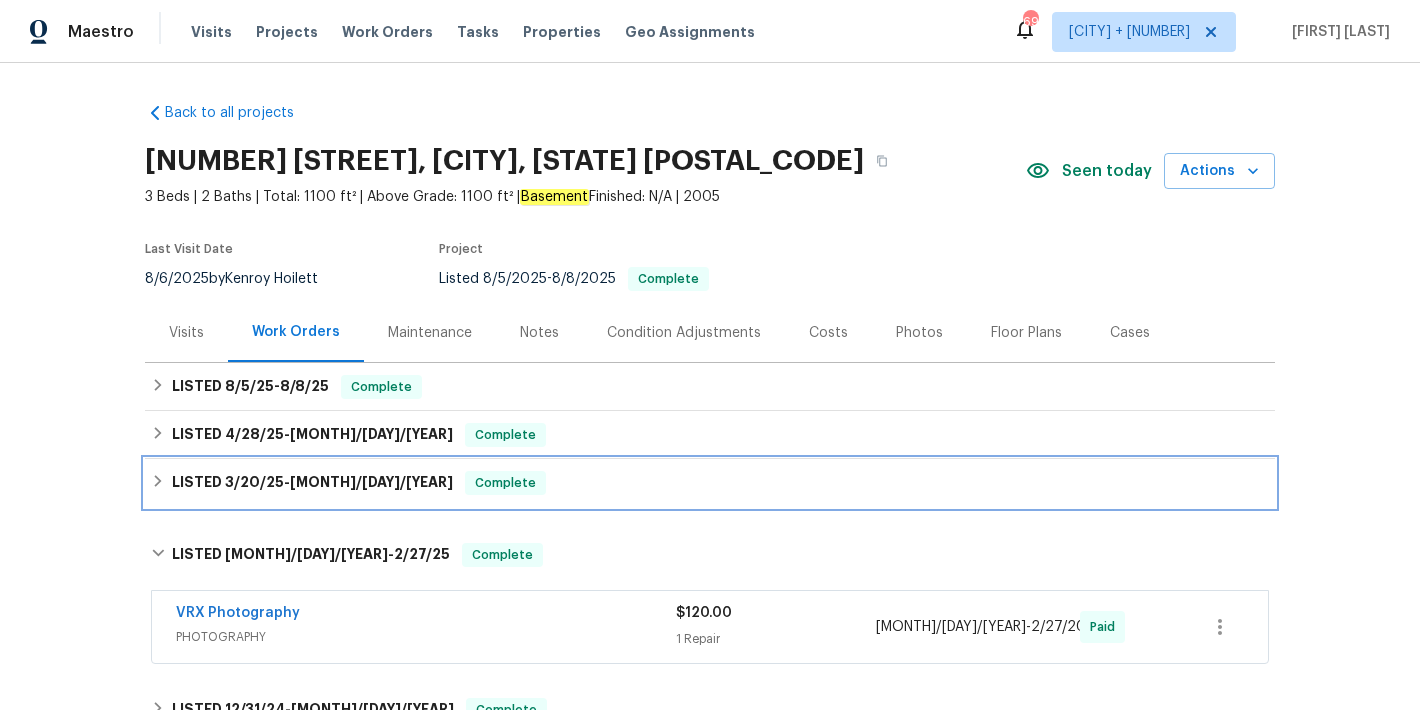 click on "LISTED   [MONTH]/[DAY]/[YEAR]  -  [MONTH]/[DAY]/[YEAR]" at bounding box center (312, 483) 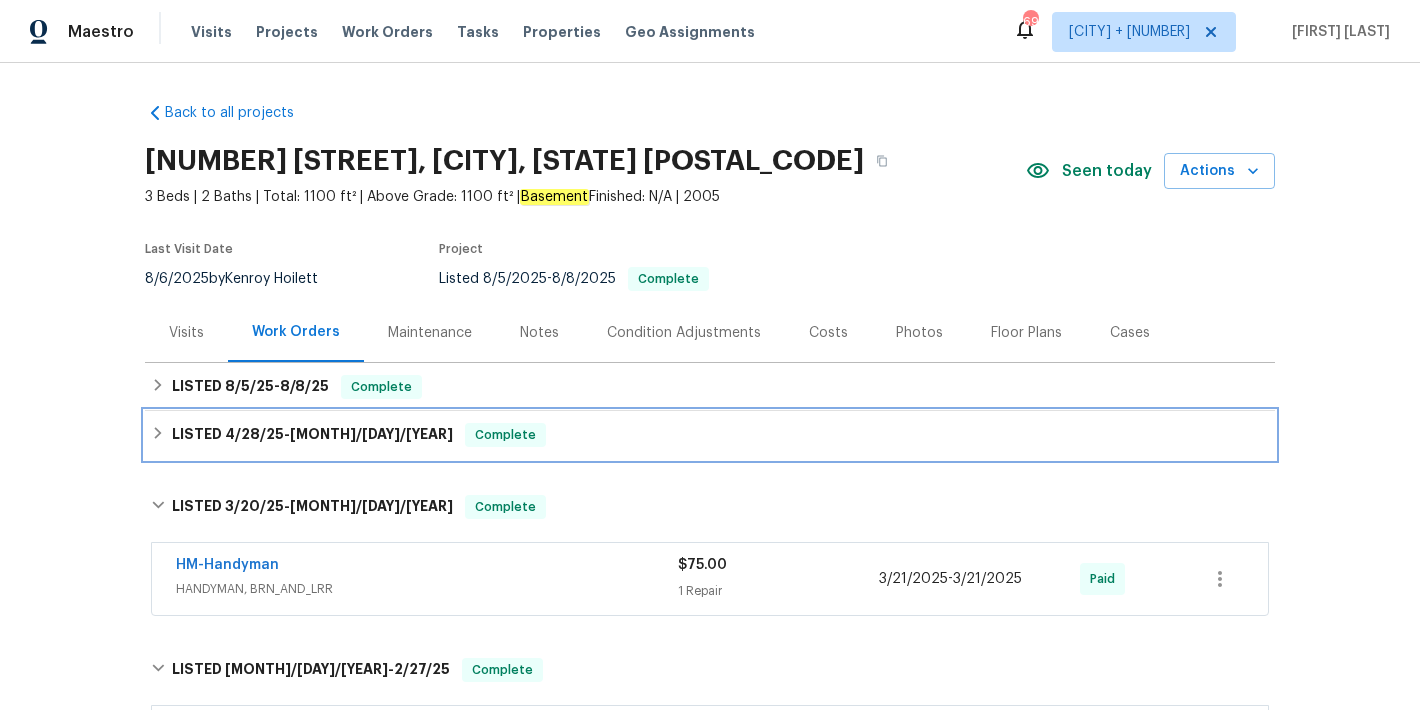 click on "[MONTH]/[DAY]/[YEAR]" at bounding box center [371, 434] 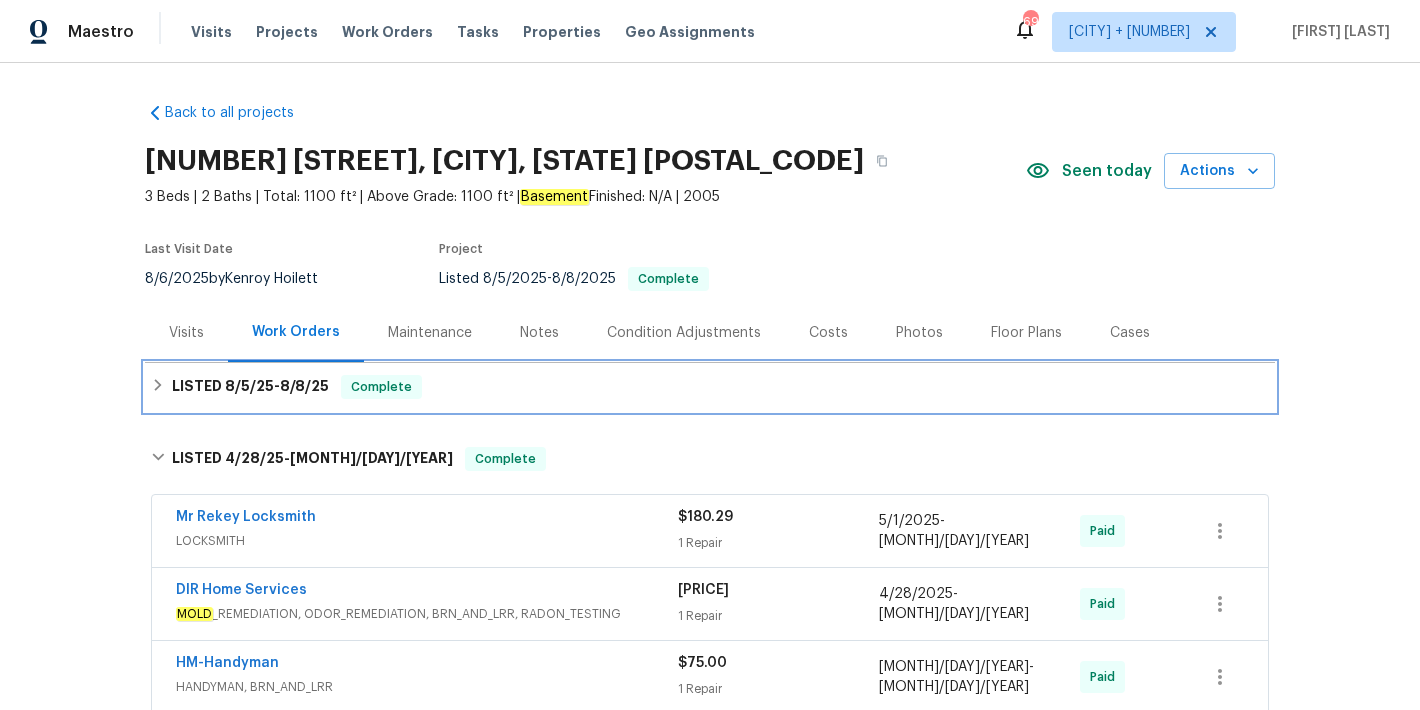 click on "LISTED [MONTH]/[DAY]/[YEAR] - [MONTH]/[DAY]/[YEAR] Complete" at bounding box center [710, 387] 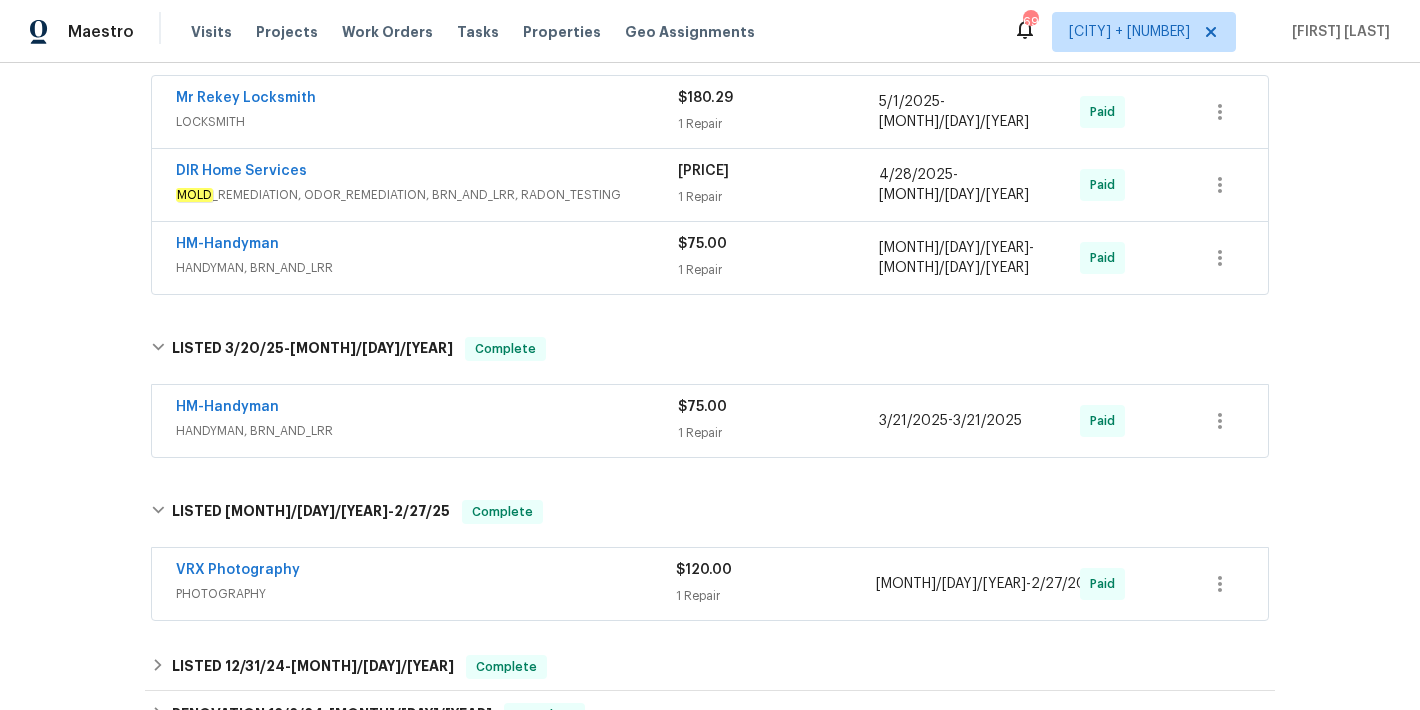 scroll, scrollTop: 518, scrollLeft: 0, axis: vertical 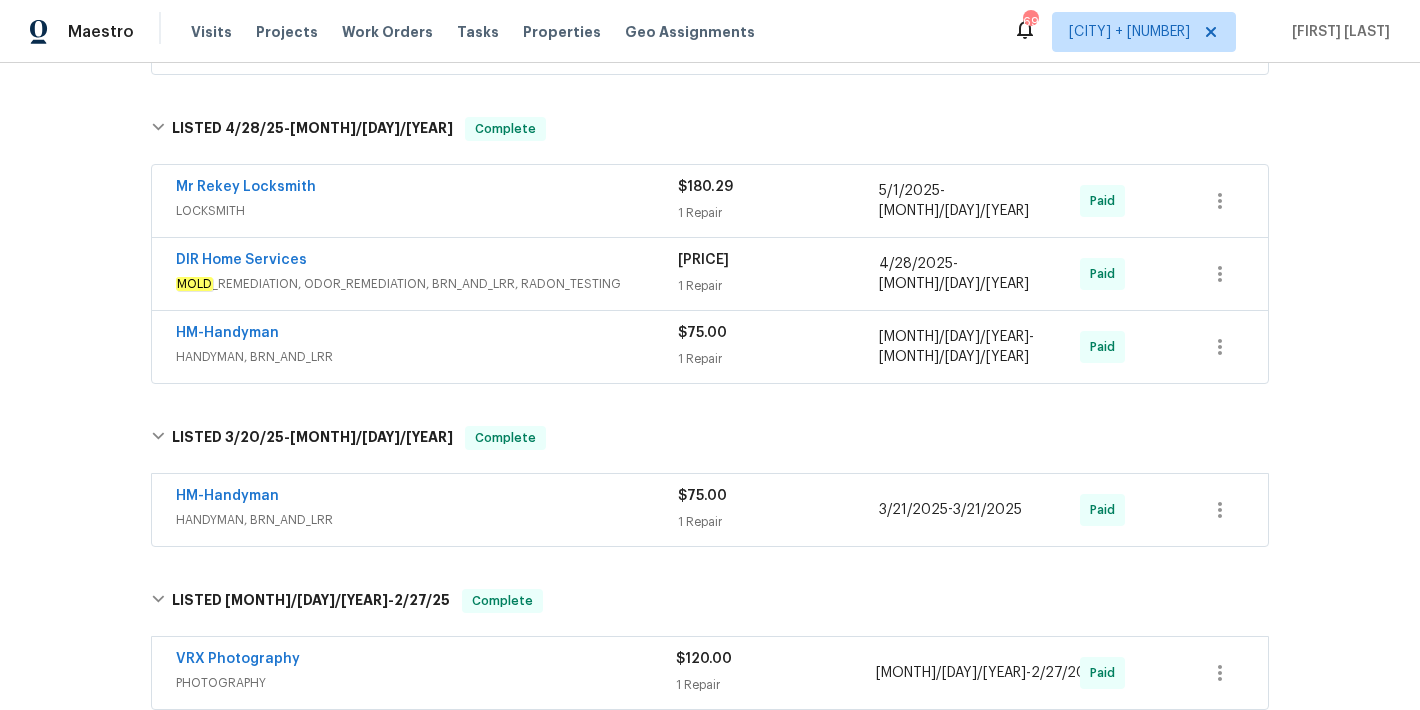 click on "HM-Handyman" at bounding box center [427, 335] 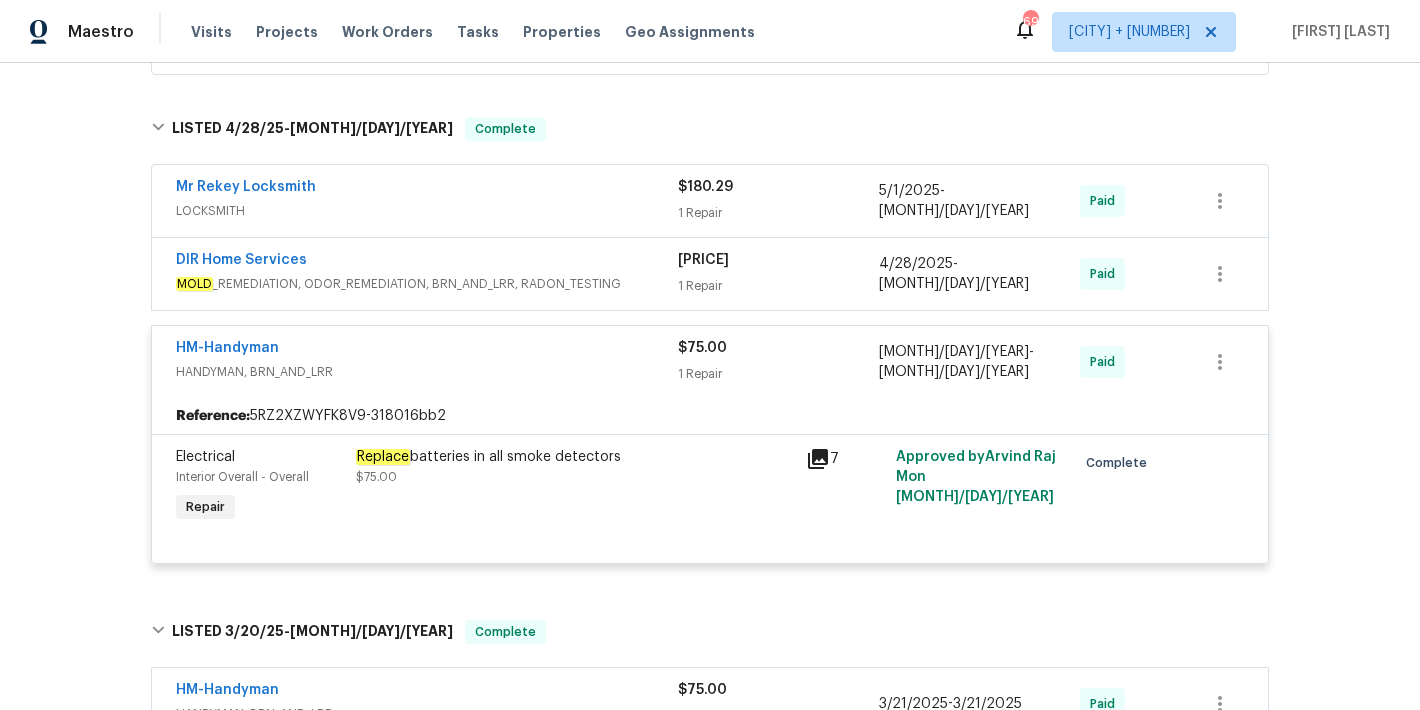 click on "DIR Home Services" at bounding box center (427, 262) 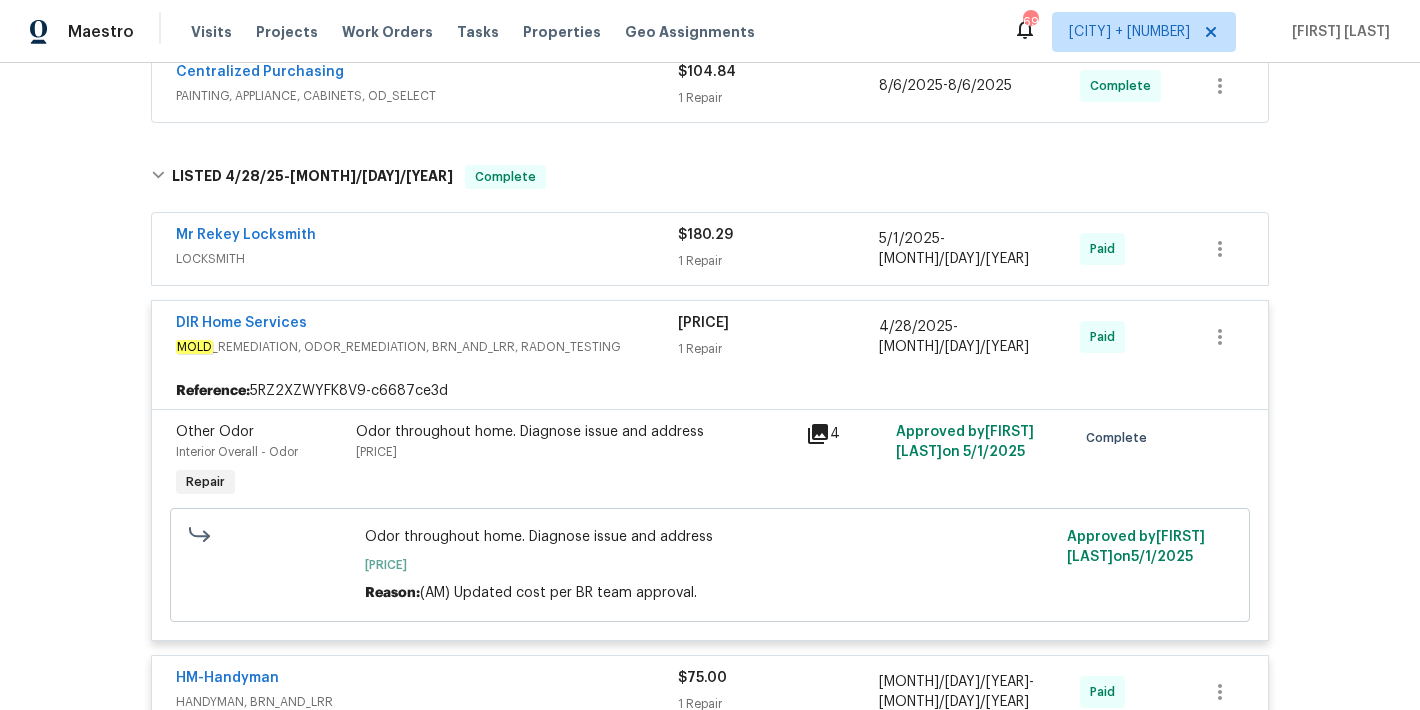 scroll, scrollTop: 464, scrollLeft: 0, axis: vertical 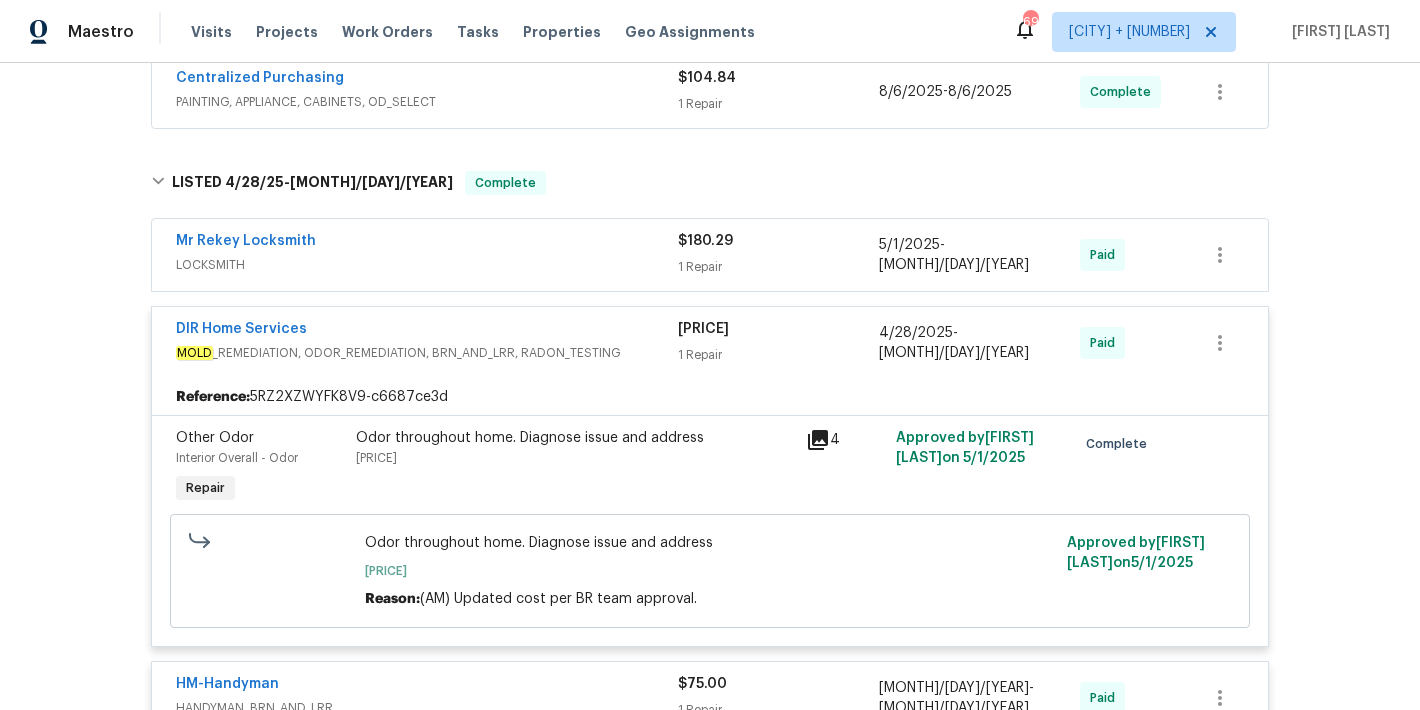 click on "Mr Rekey Locksmith" at bounding box center [427, 243] 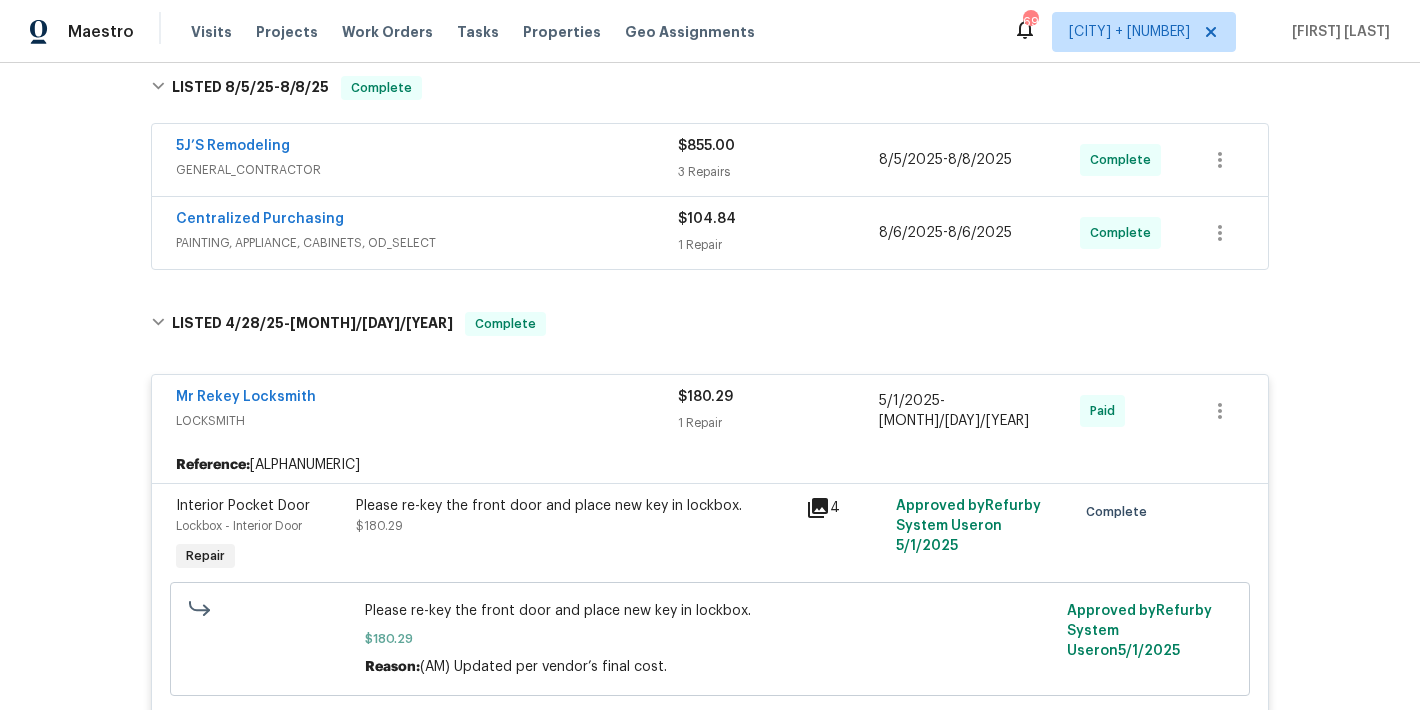 scroll, scrollTop: 320, scrollLeft: 0, axis: vertical 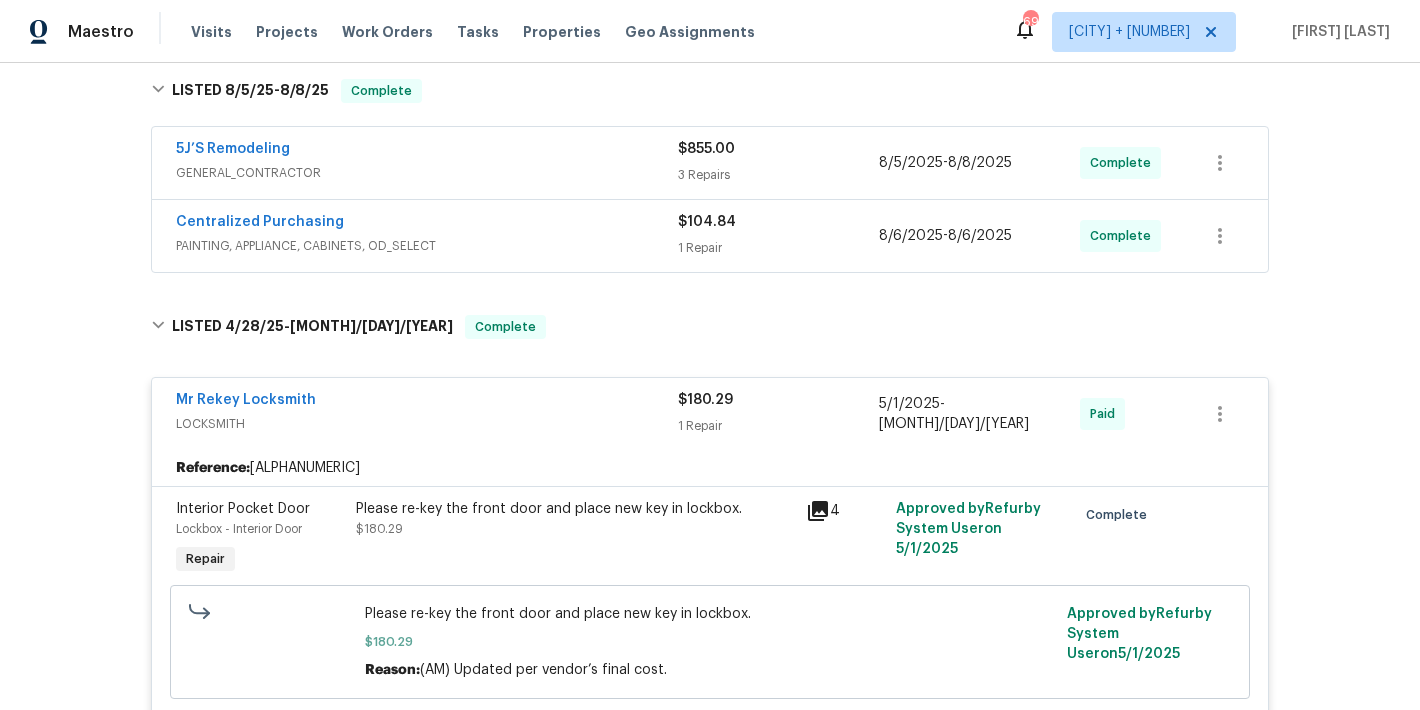 click on "Centralized Purchasing" at bounding box center (427, 224) 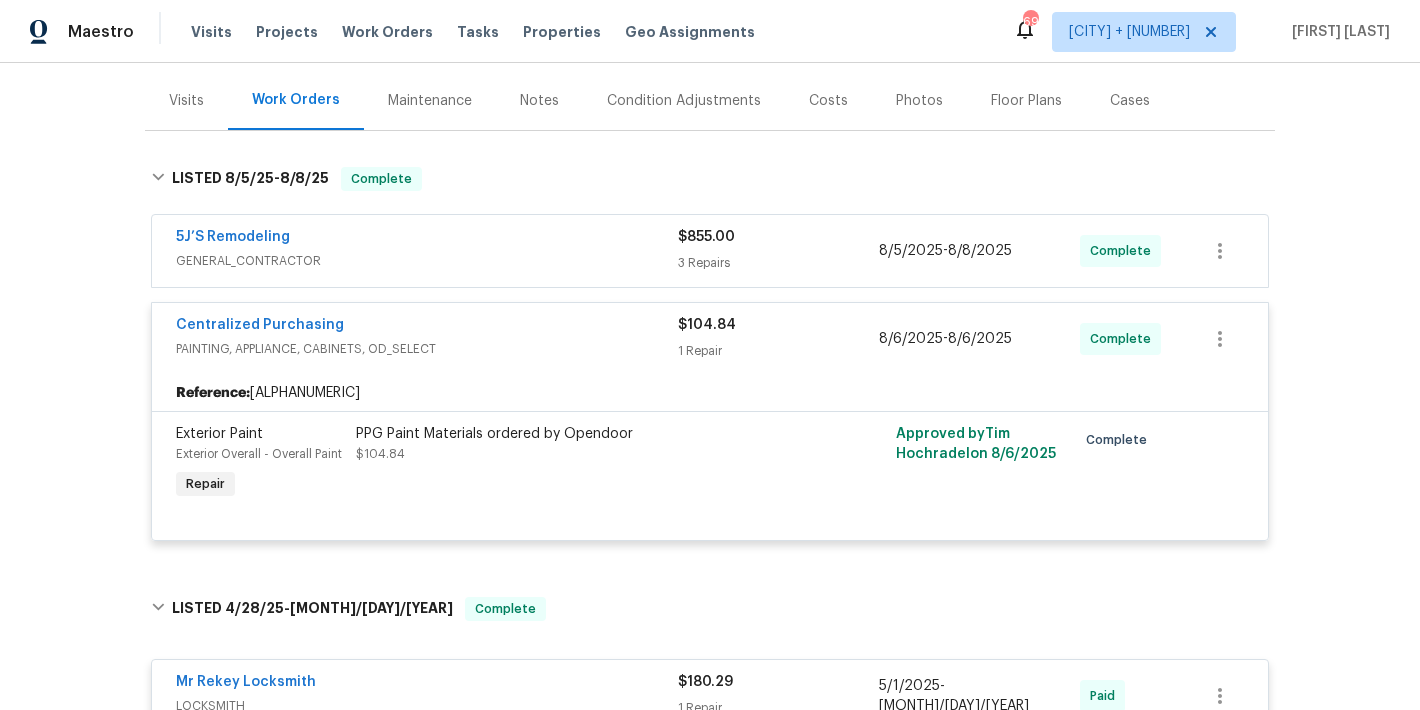 scroll, scrollTop: 218, scrollLeft: 0, axis: vertical 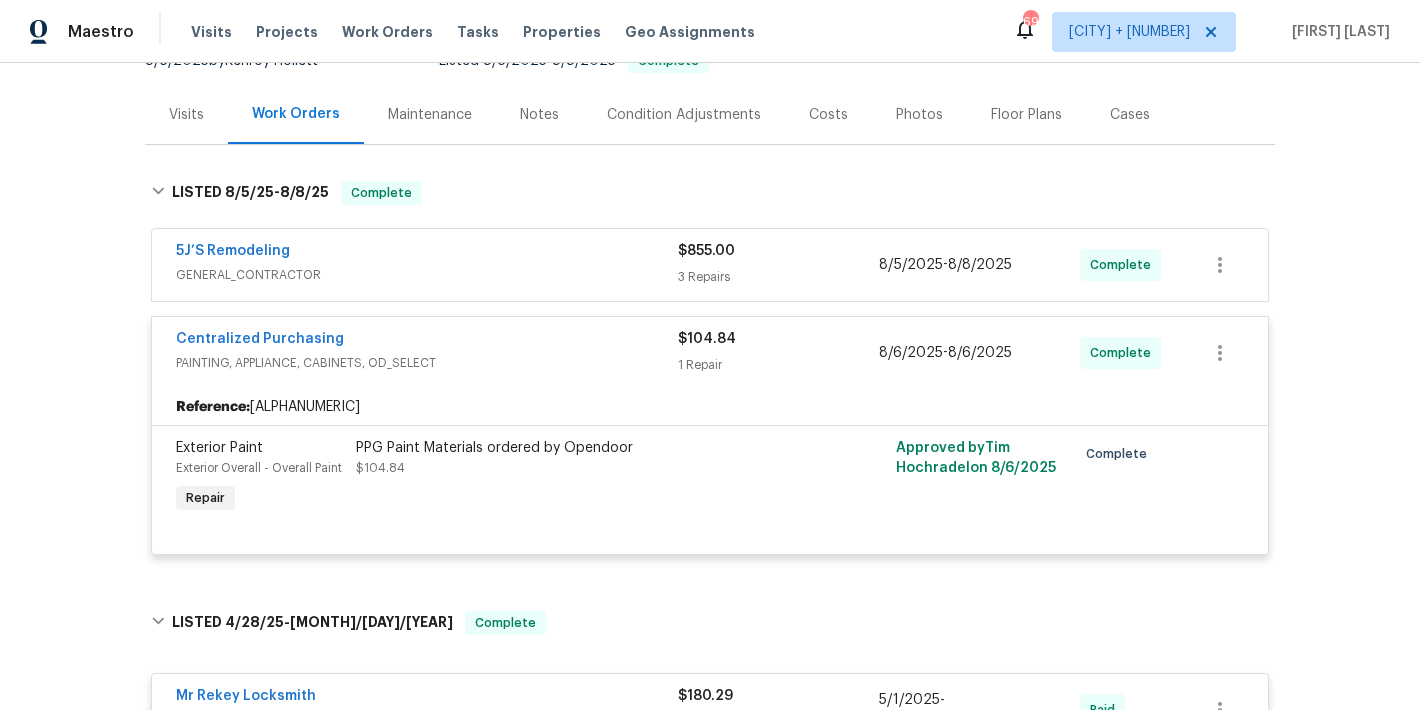 click on "5J’S Remodeling" at bounding box center (427, 253) 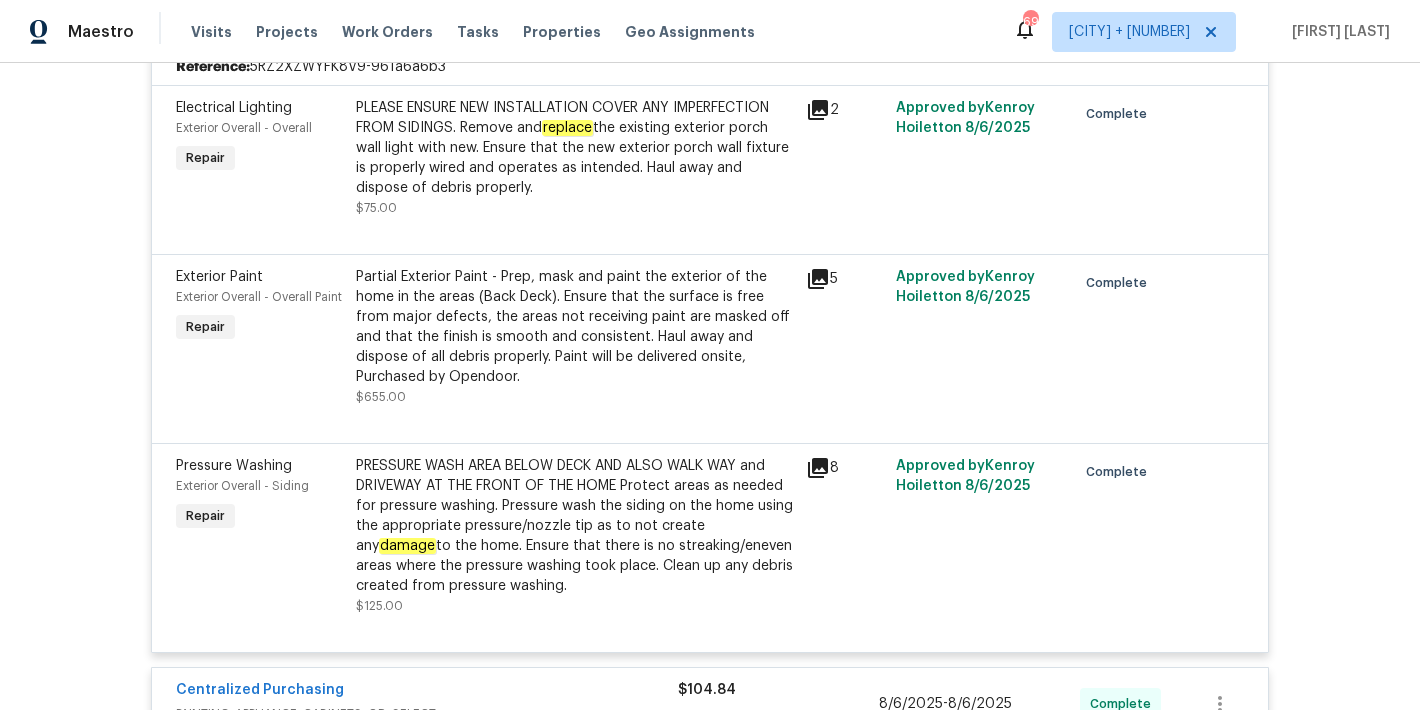 scroll, scrollTop: 0, scrollLeft: 0, axis: both 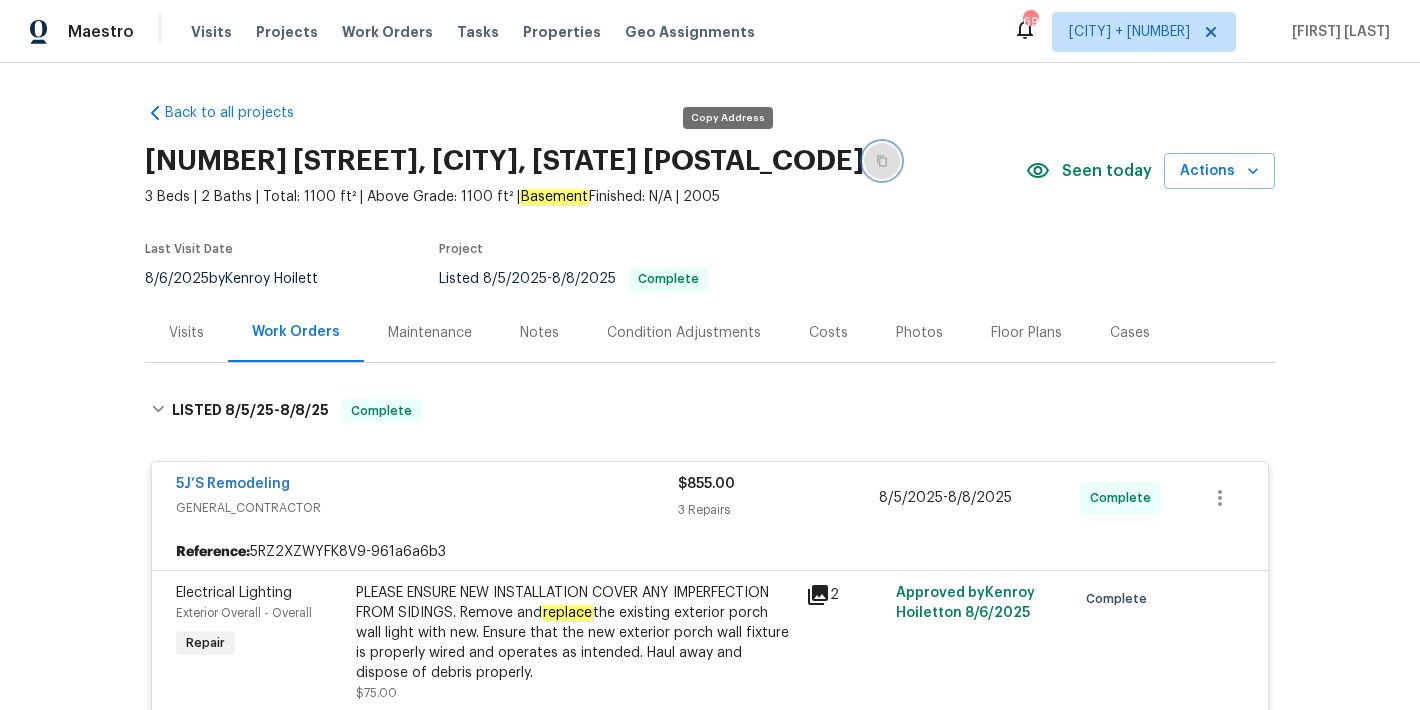 click 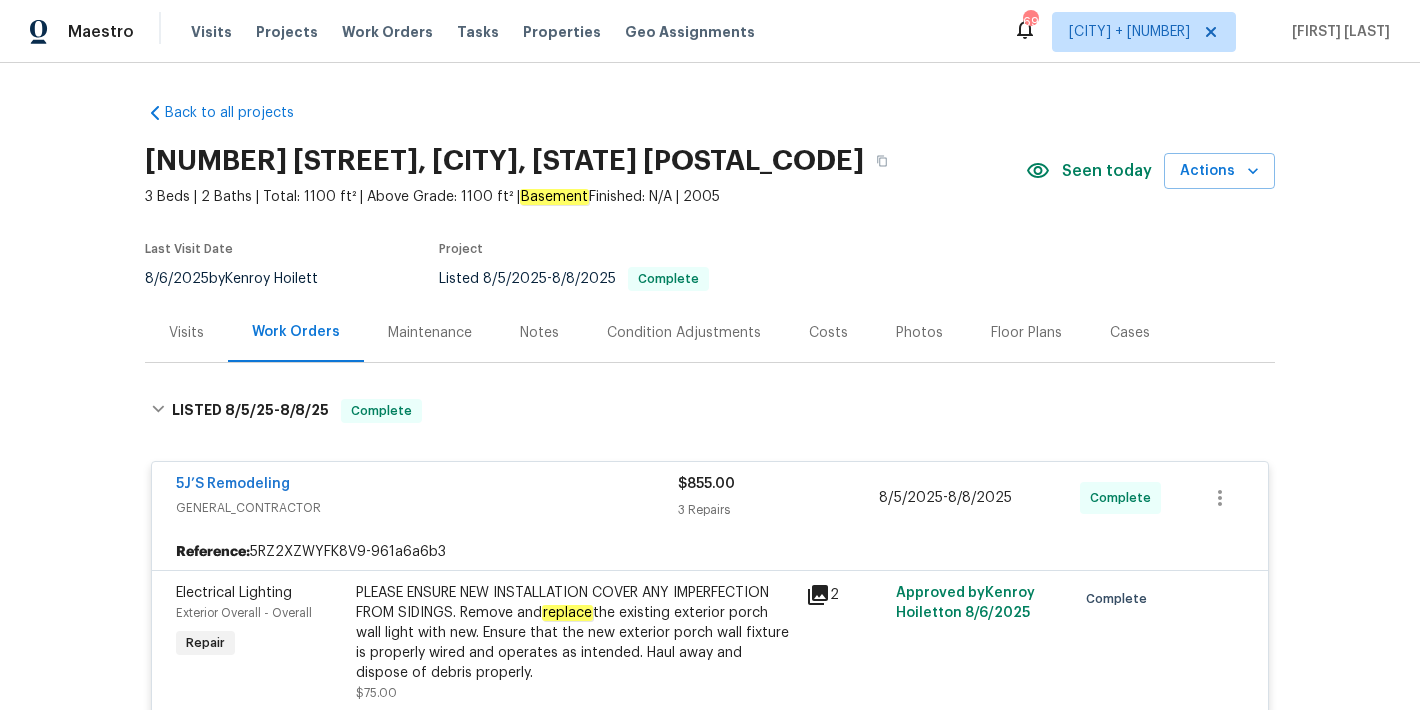 click on "Visits Projects Work Orders Tasks Properties Geo Assignments" at bounding box center (485, 32) 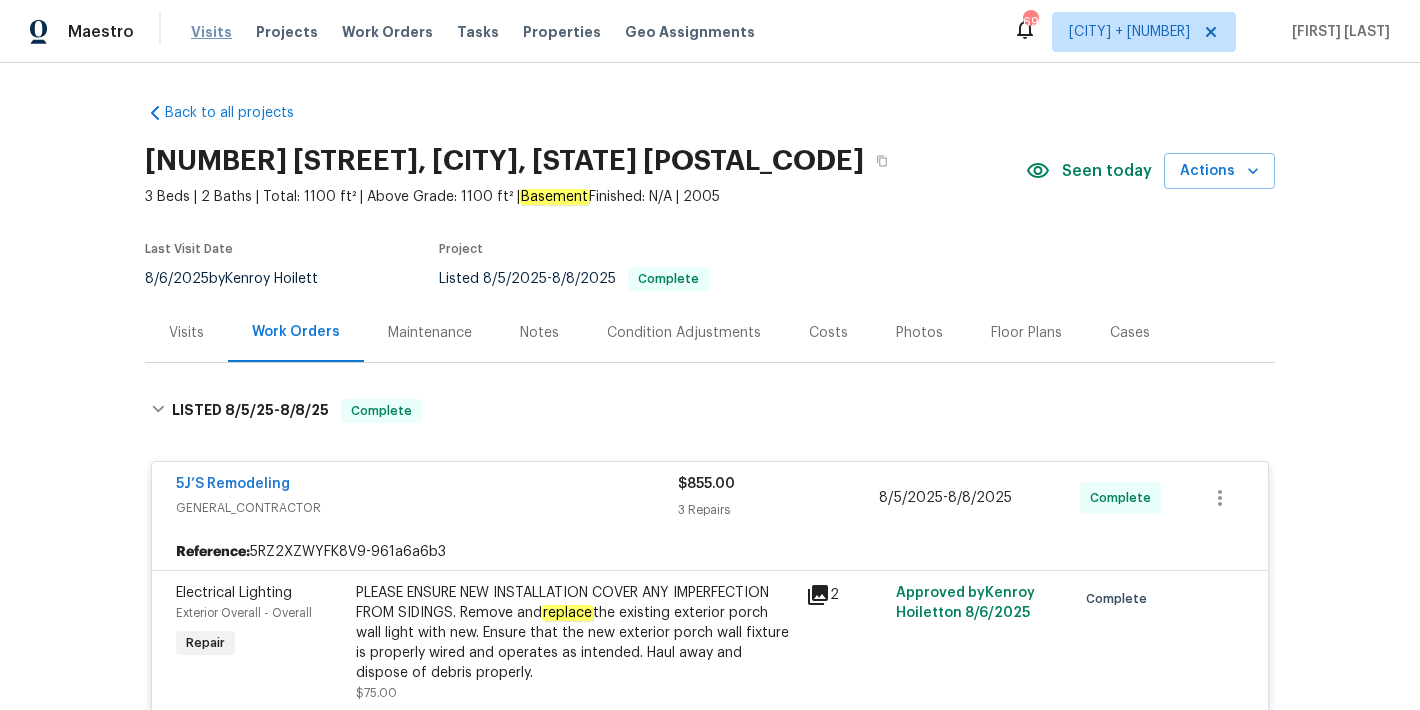 click on "Visits" at bounding box center [211, 32] 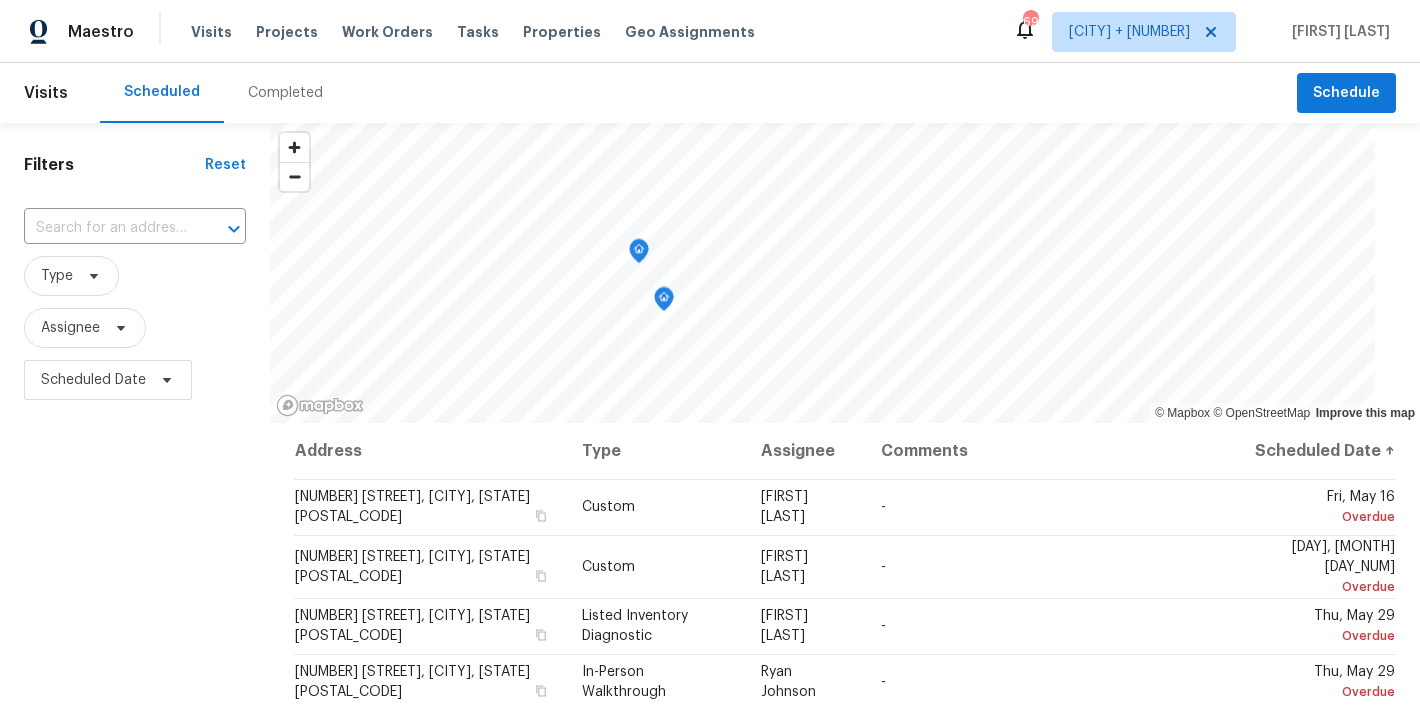 click on "Completed" at bounding box center (285, 93) 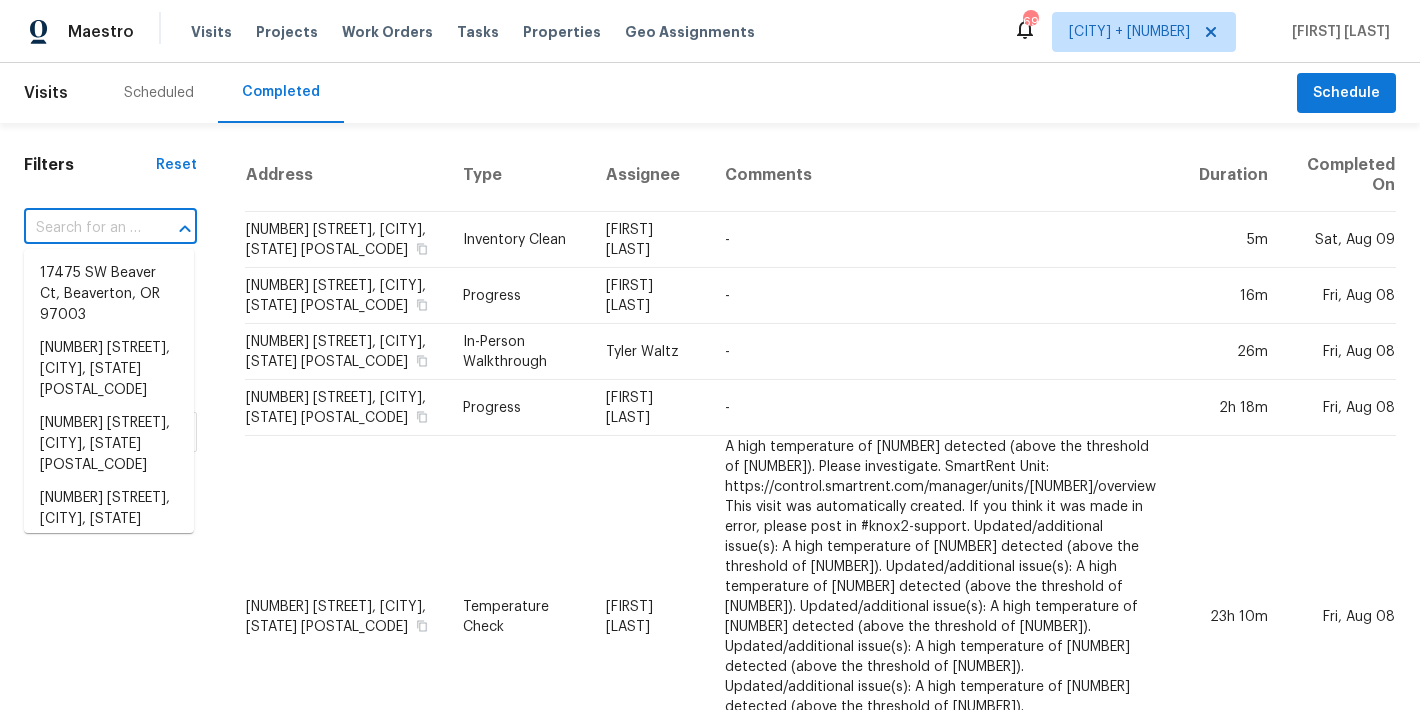 click at bounding box center [82, 228] 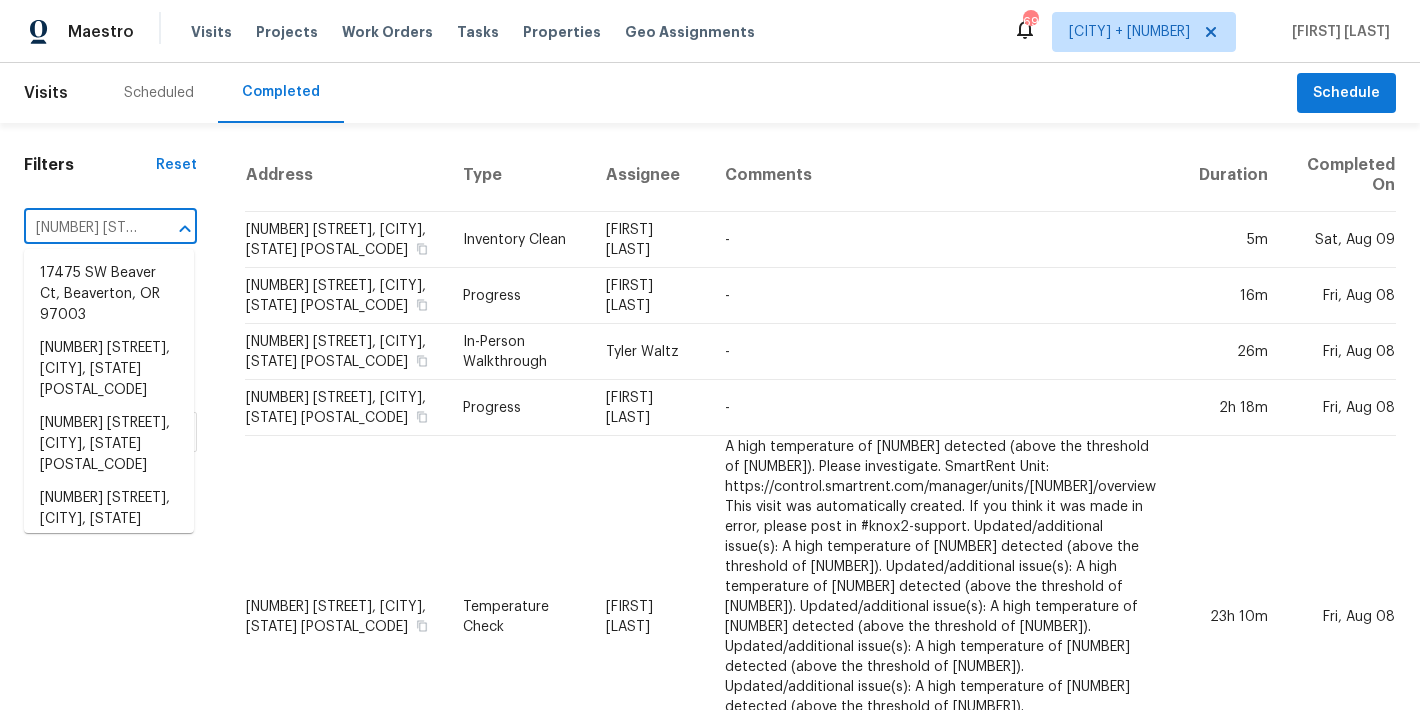 scroll, scrollTop: 0, scrollLeft: 155, axis: horizontal 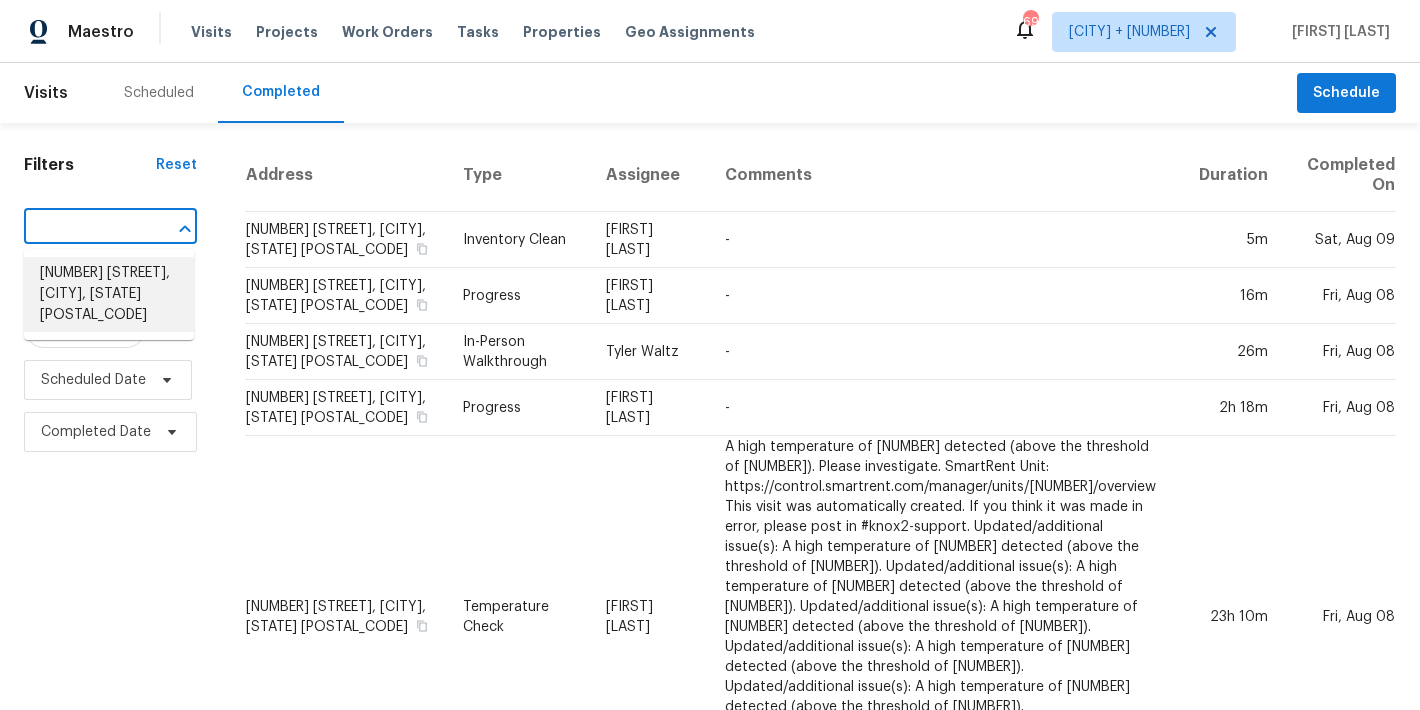 click on "[NUMBER] [STREET], [CITY], [STATE] [POSTAL_CODE]" at bounding box center (109, 294) 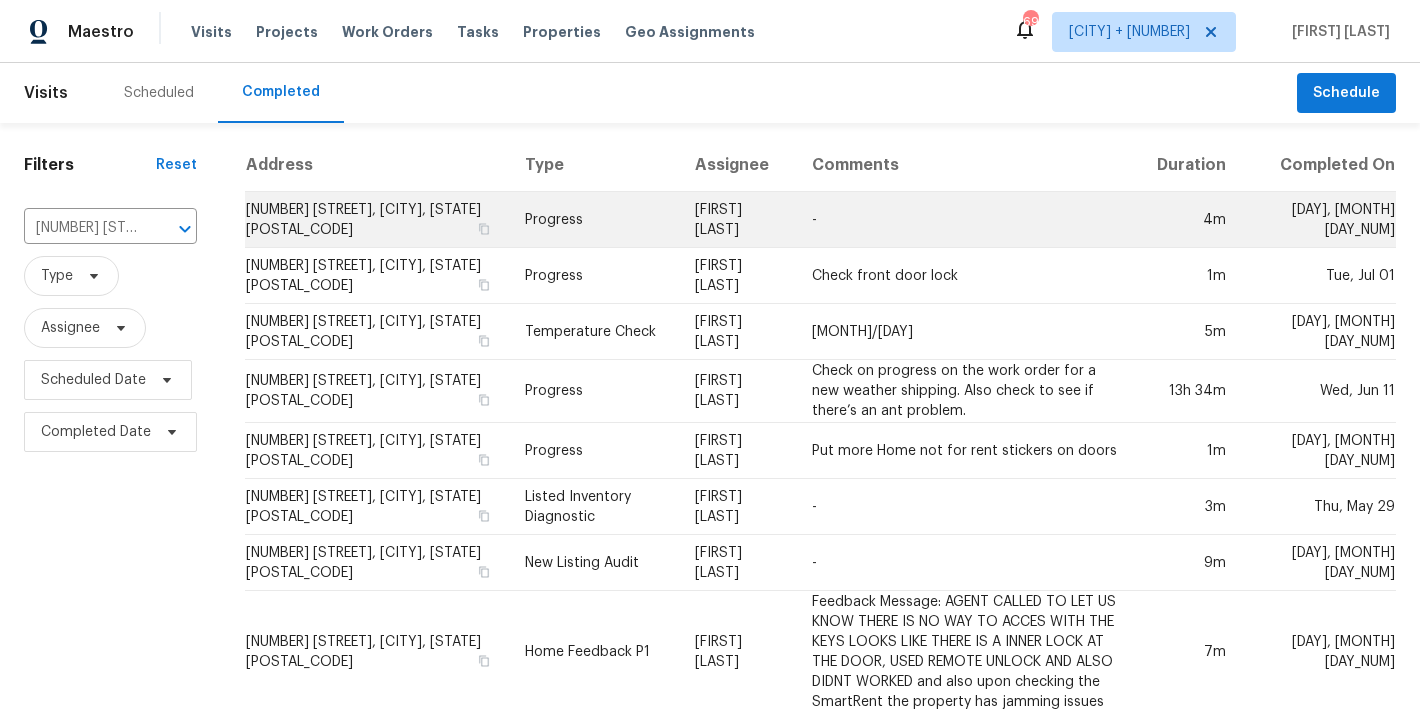 click on "[NUMBER] [STREET], [CITY], [STATE] [POSTAL_CODE]" at bounding box center [377, 220] 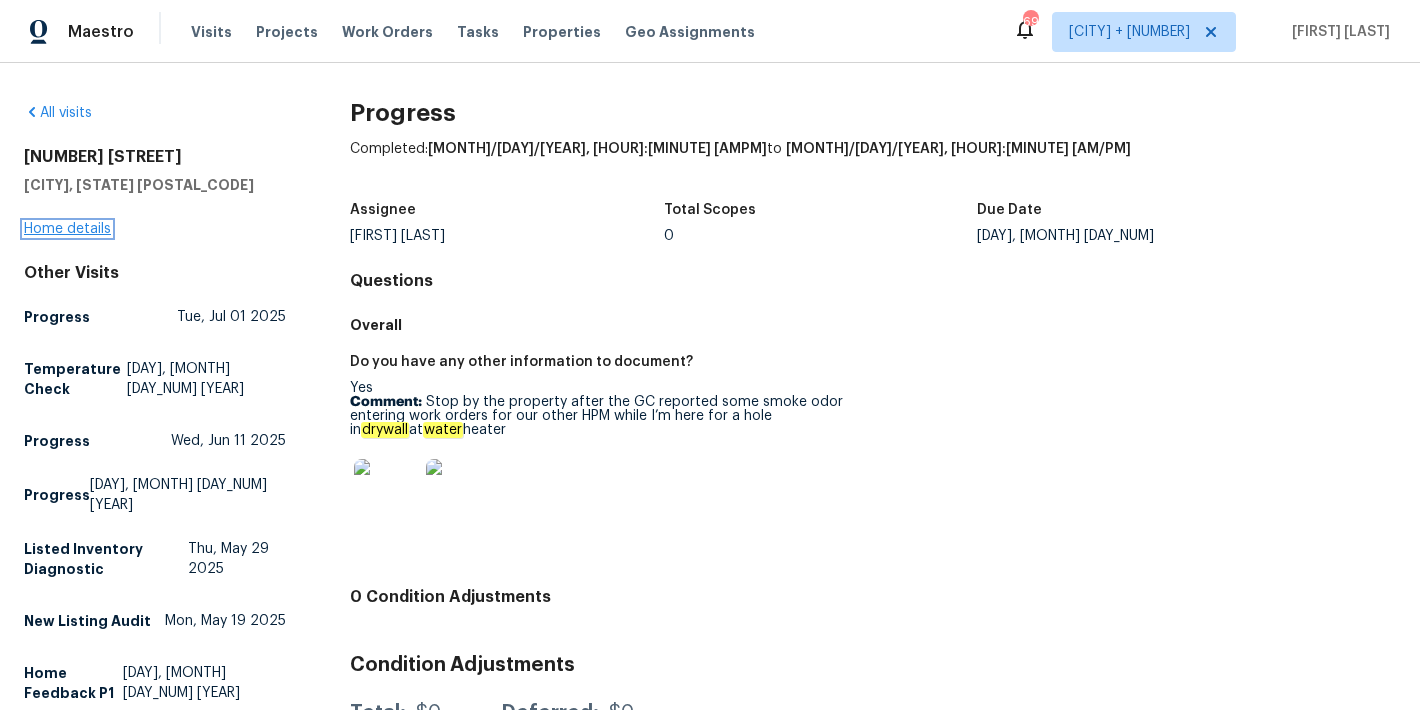 click on "Home details" at bounding box center [67, 229] 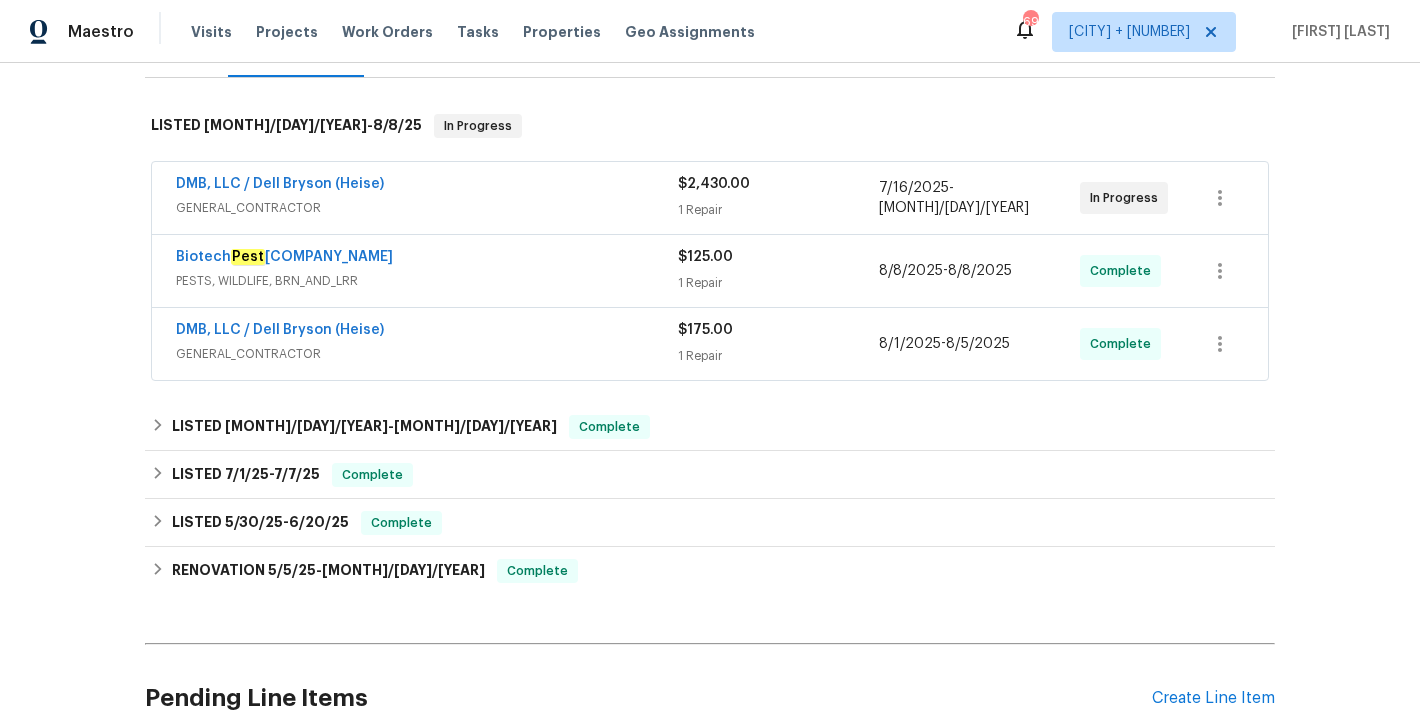 scroll, scrollTop: 323, scrollLeft: 0, axis: vertical 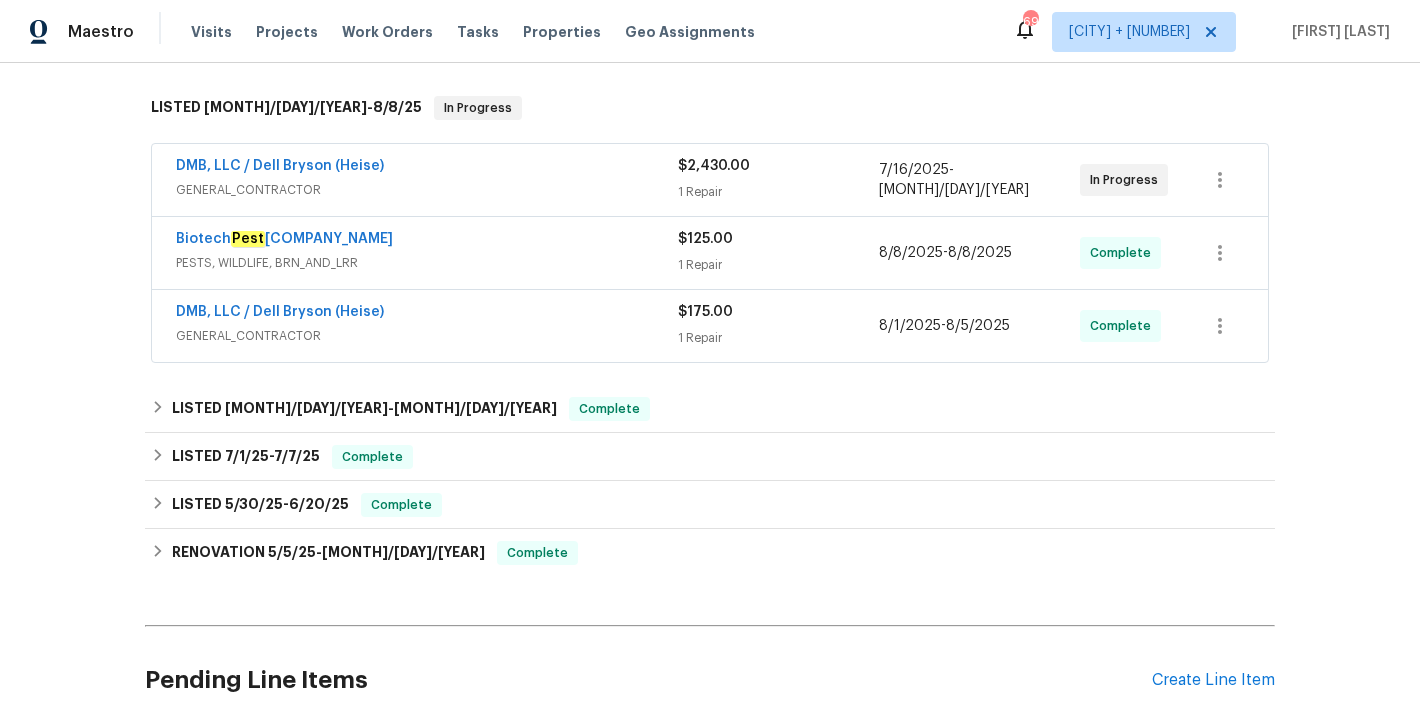 click on "[COMPANY_NAME]" at bounding box center (427, 241) 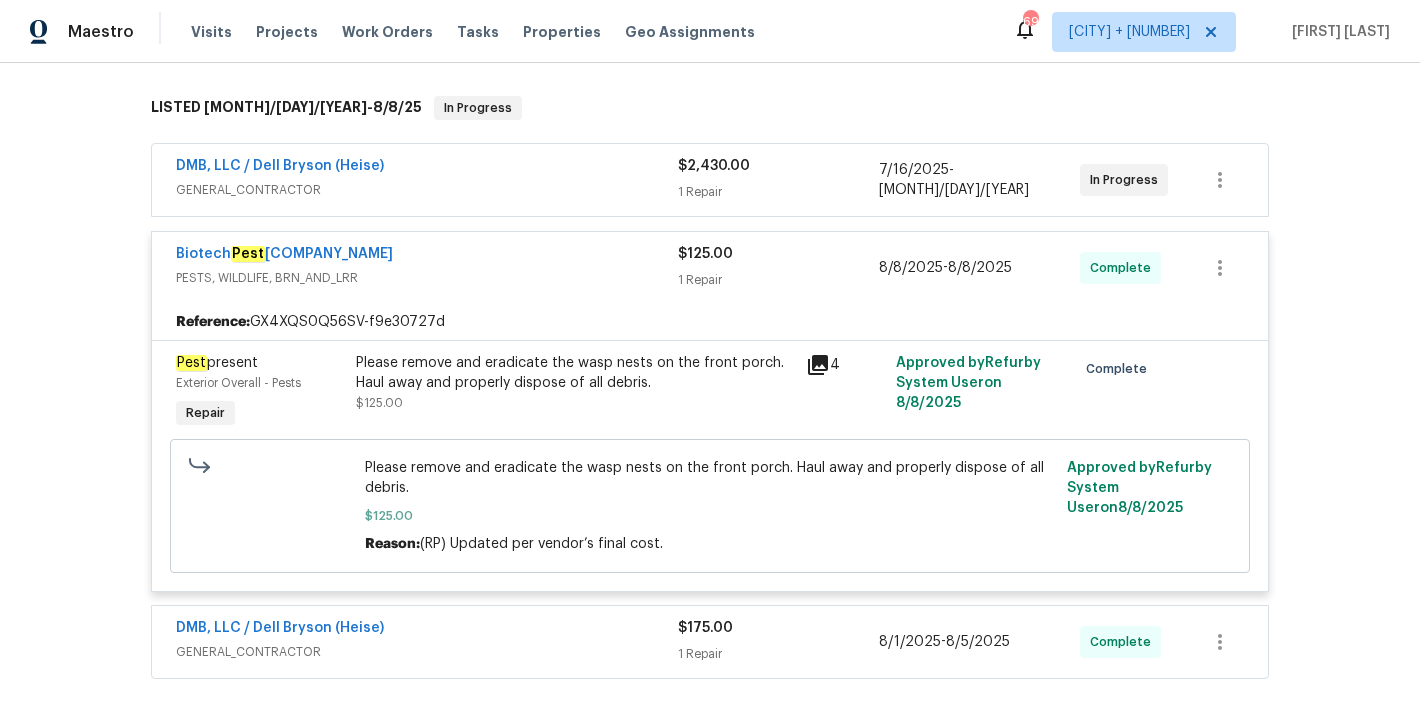 scroll, scrollTop: 295, scrollLeft: 0, axis: vertical 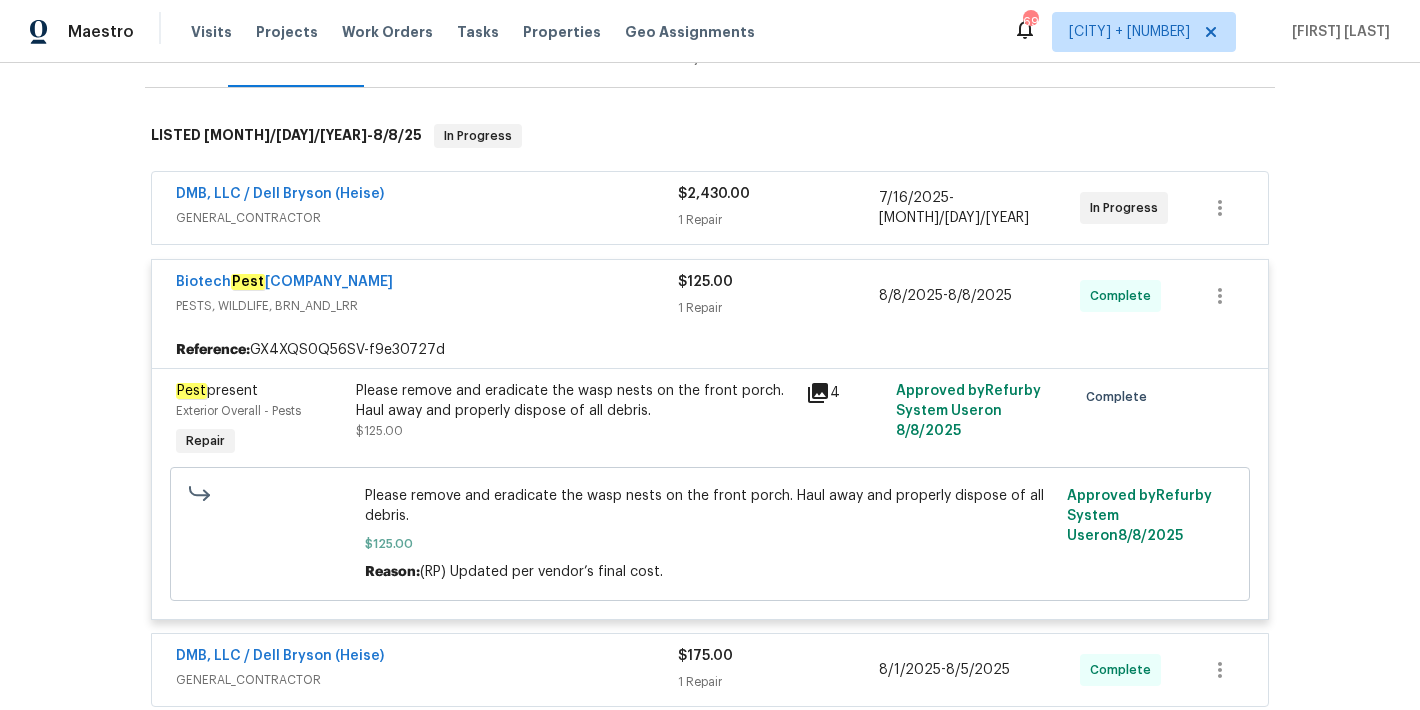 click on "DMB, LLC / Dell Bryson (Heise)" at bounding box center (427, 196) 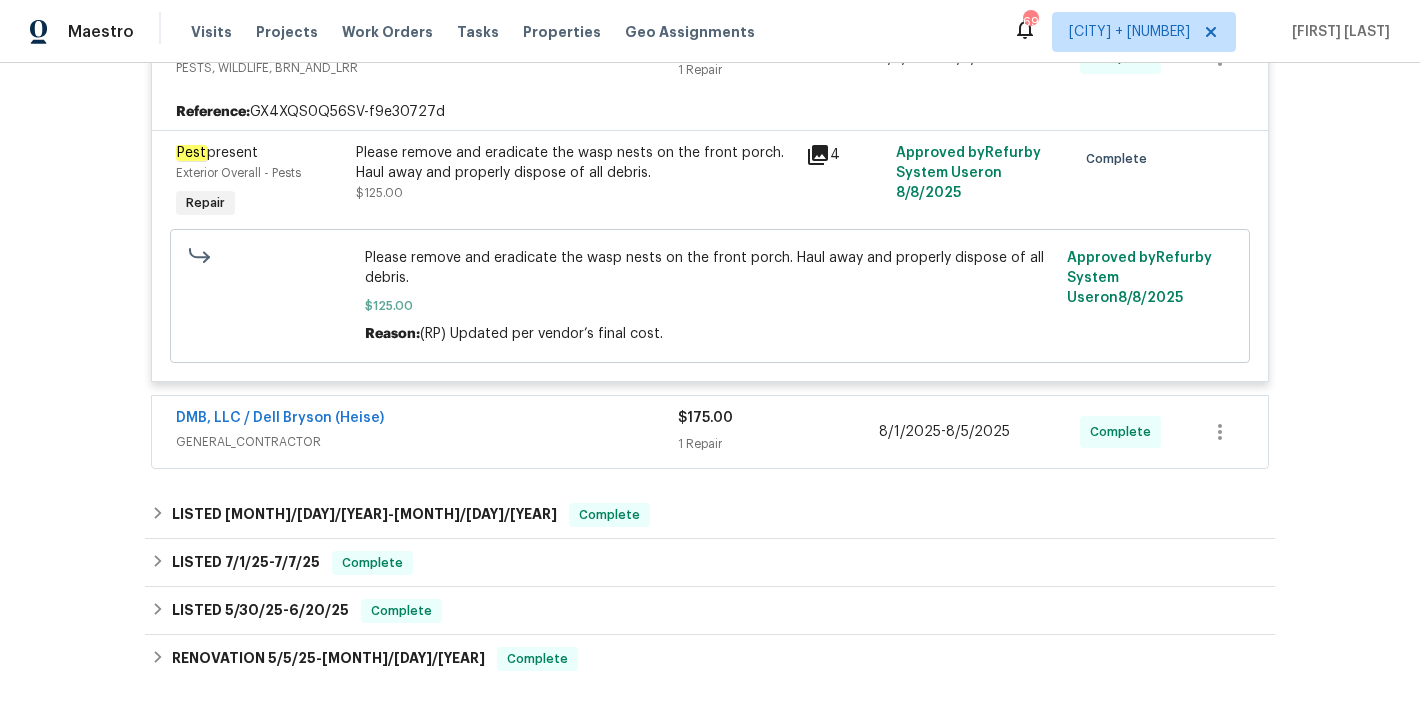 scroll, scrollTop: 839, scrollLeft: 0, axis: vertical 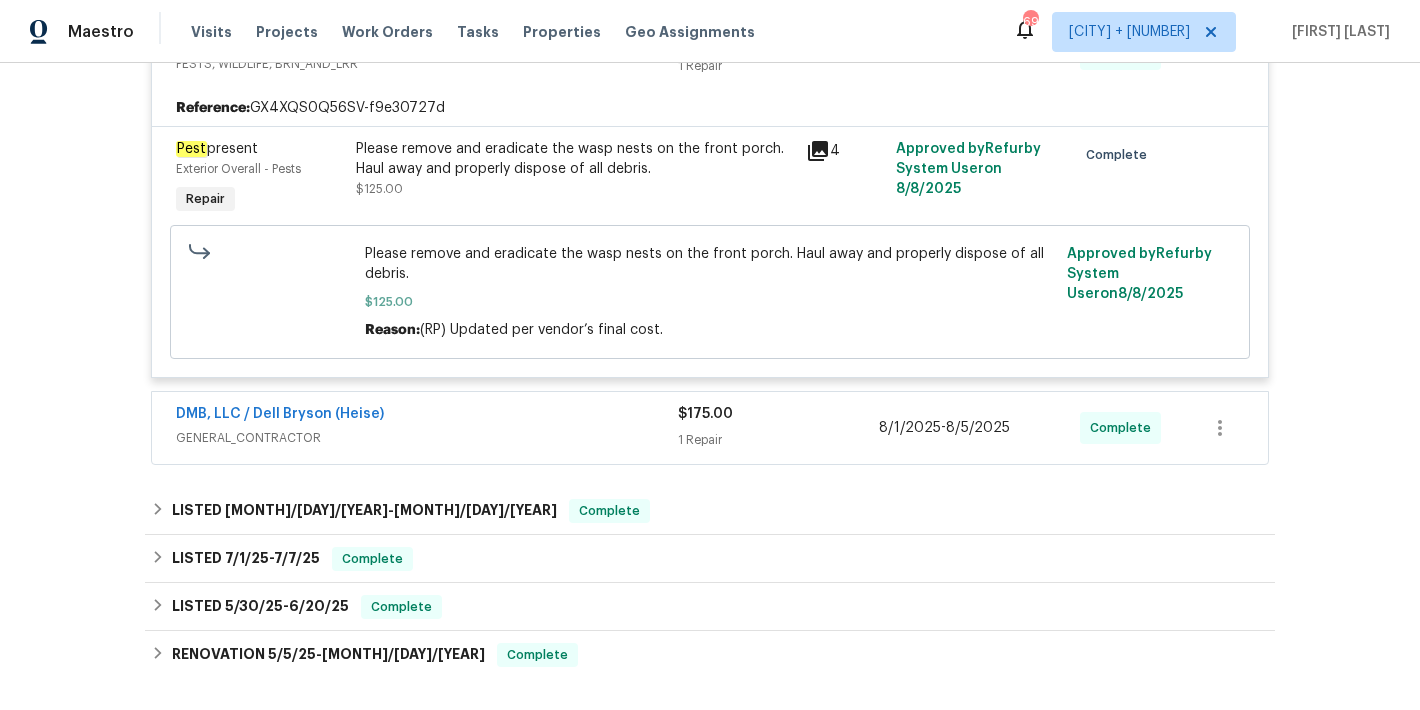 click on "Visits Projects Work Orders Tasks Properties Geo Assignments" at bounding box center [485, 32] 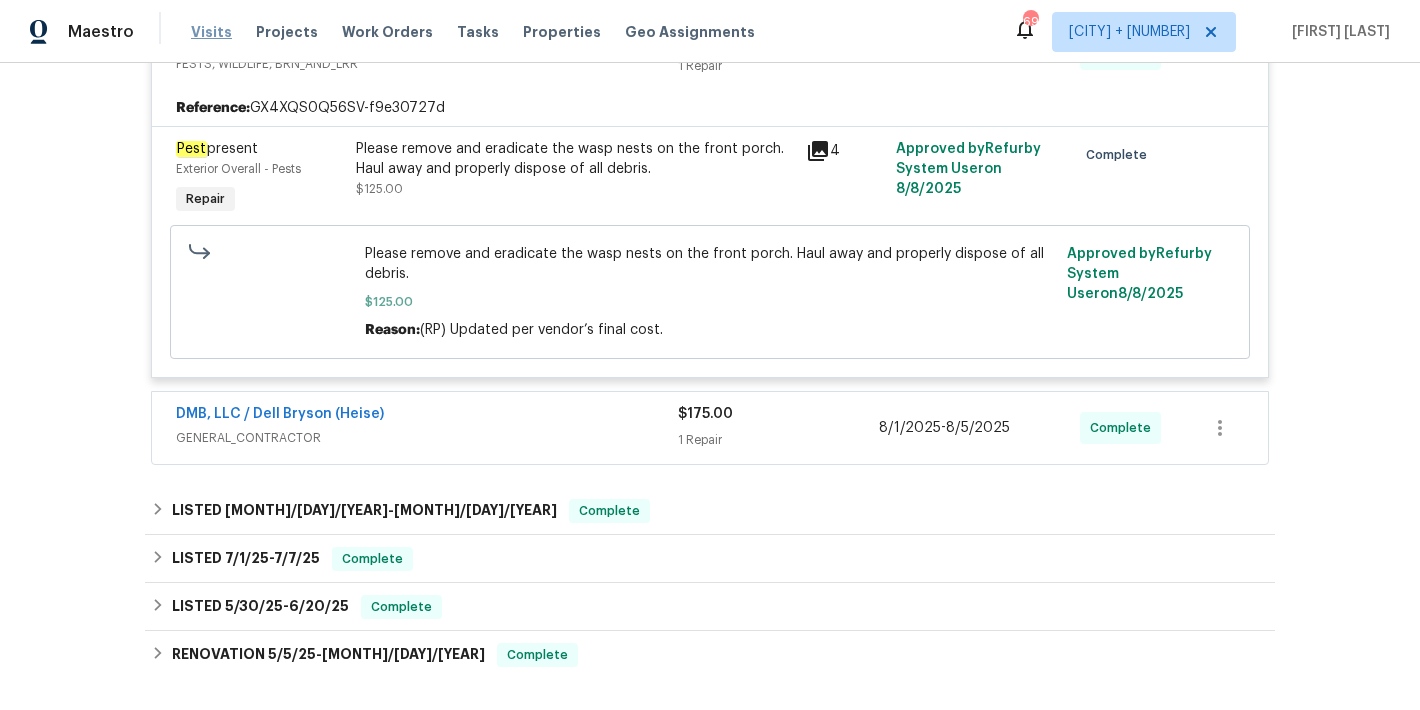 click on "Visits" at bounding box center [211, 32] 